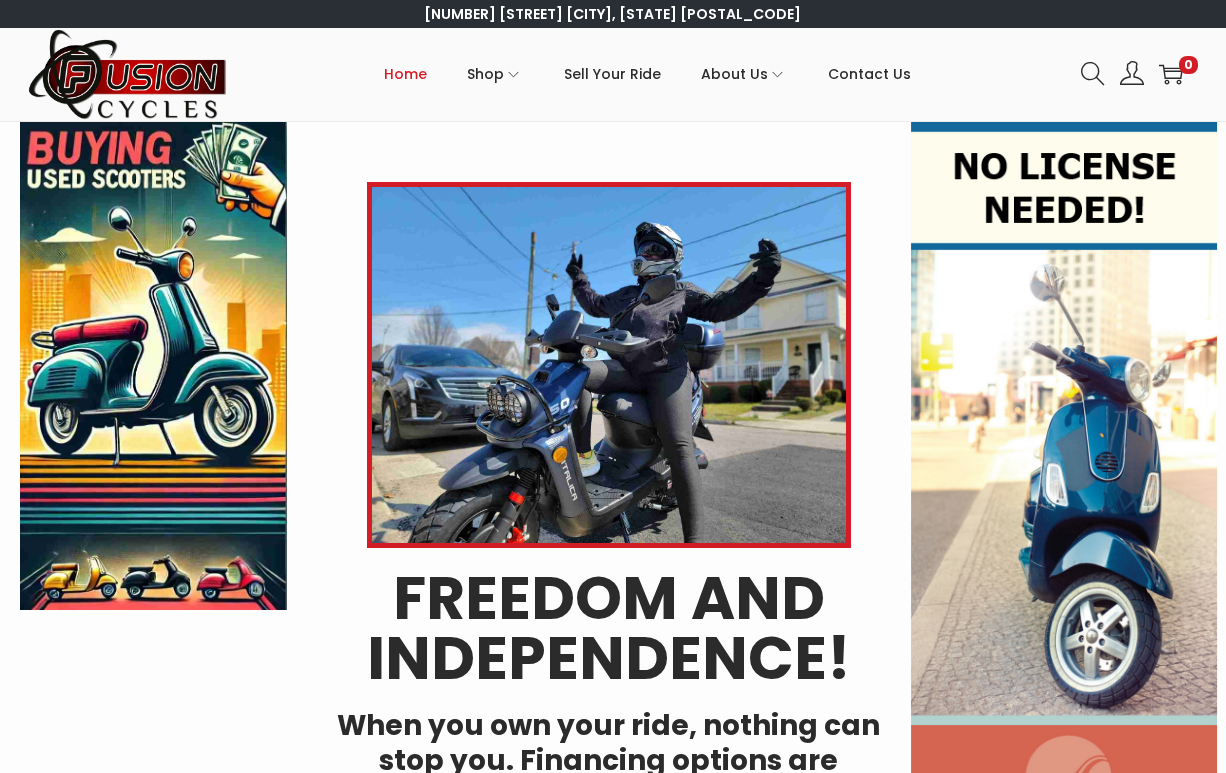 scroll, scrollTop: 0, scrollLeft: 0, axis: both 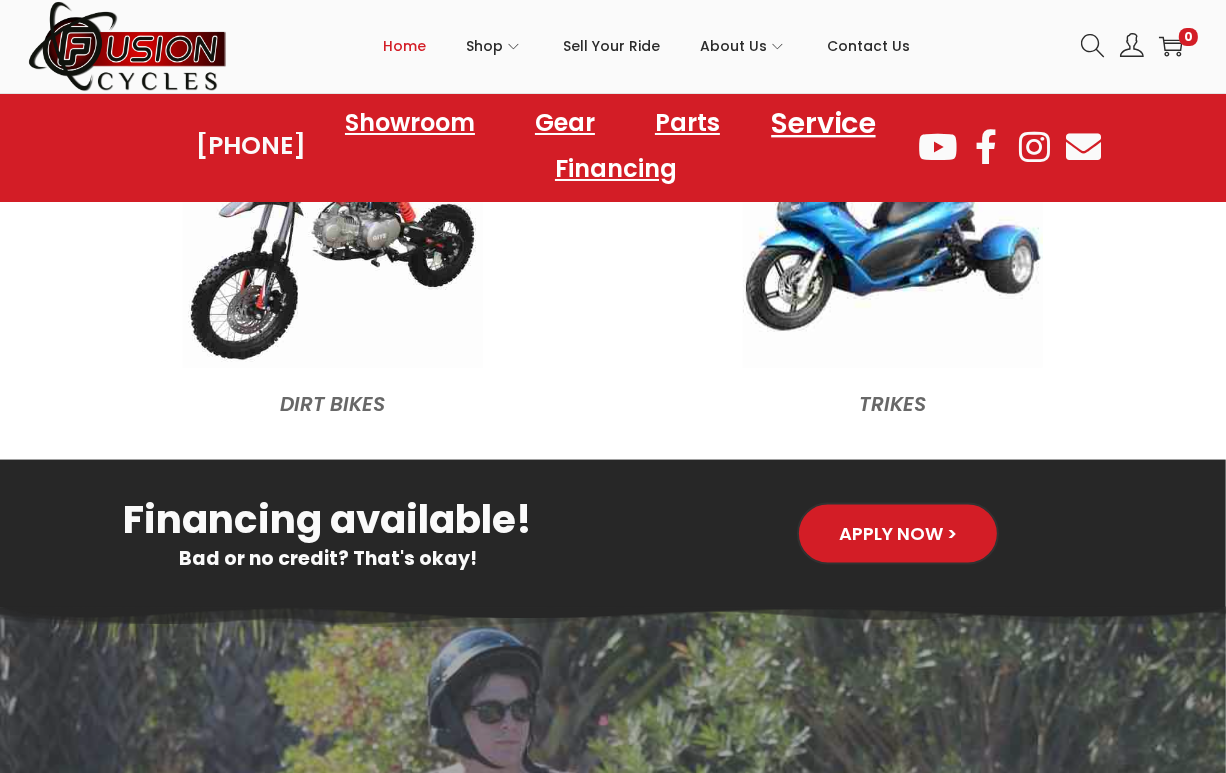click on "Service" 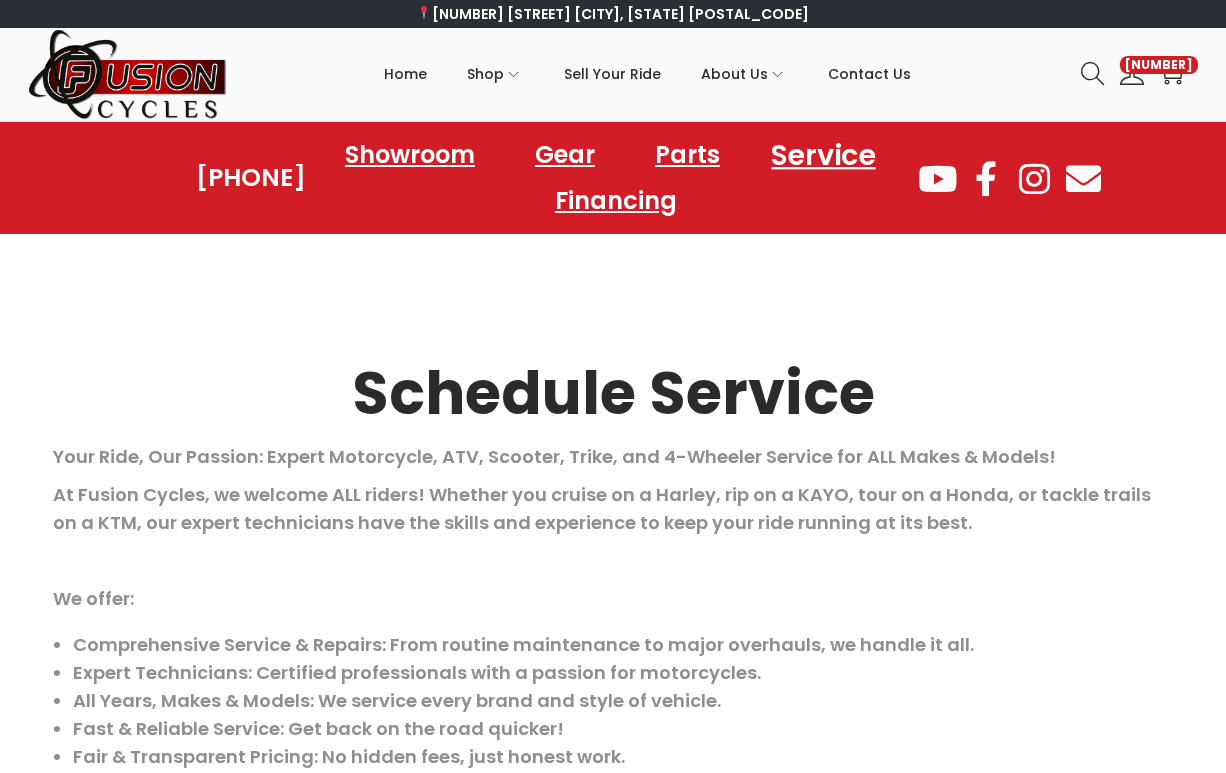 scroll, scrollTop: 0, scrollLeft: 0, axis: both 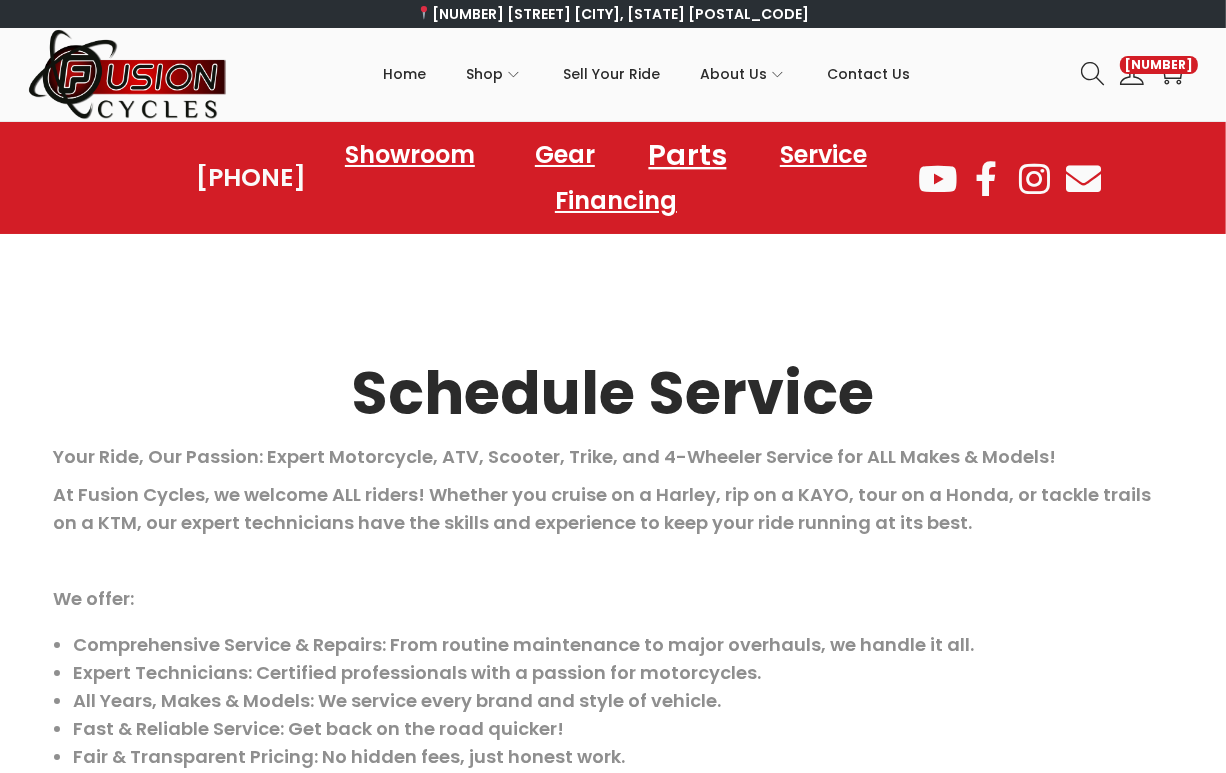 click on "Parts" 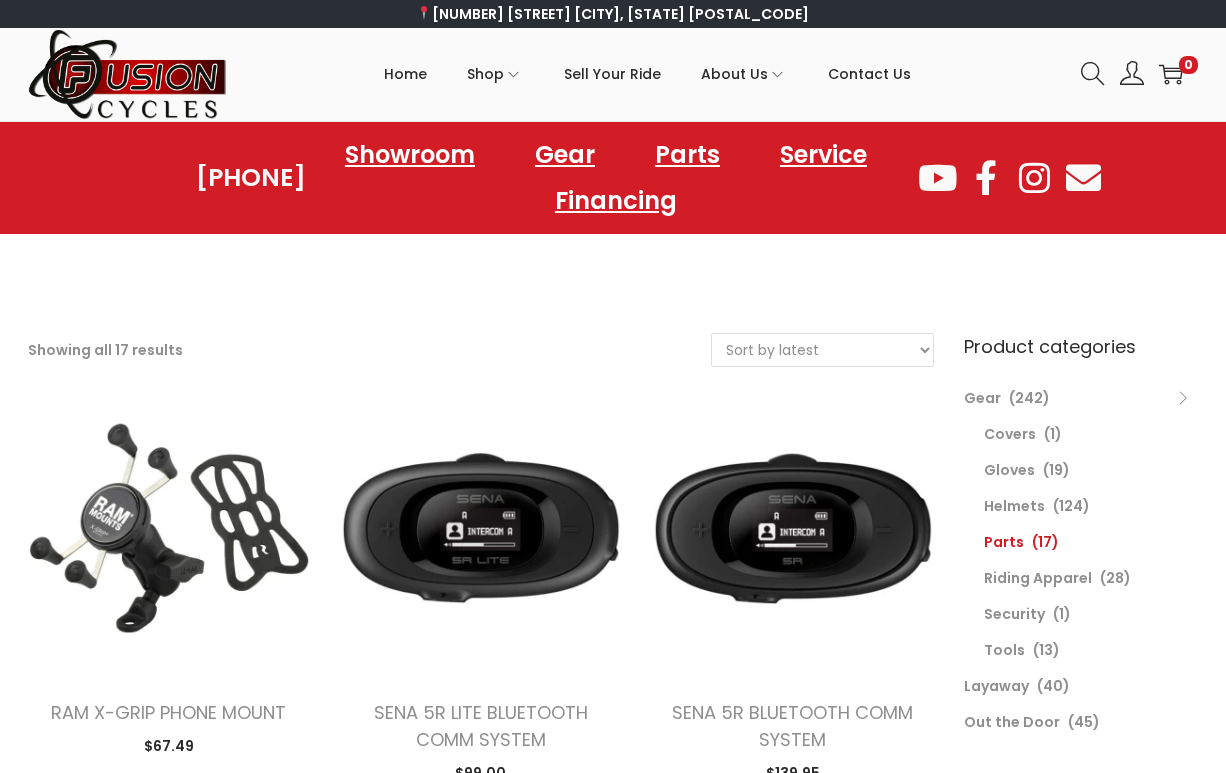 scroll, scrollTop: 0, scrollLeft: 0, axis: both 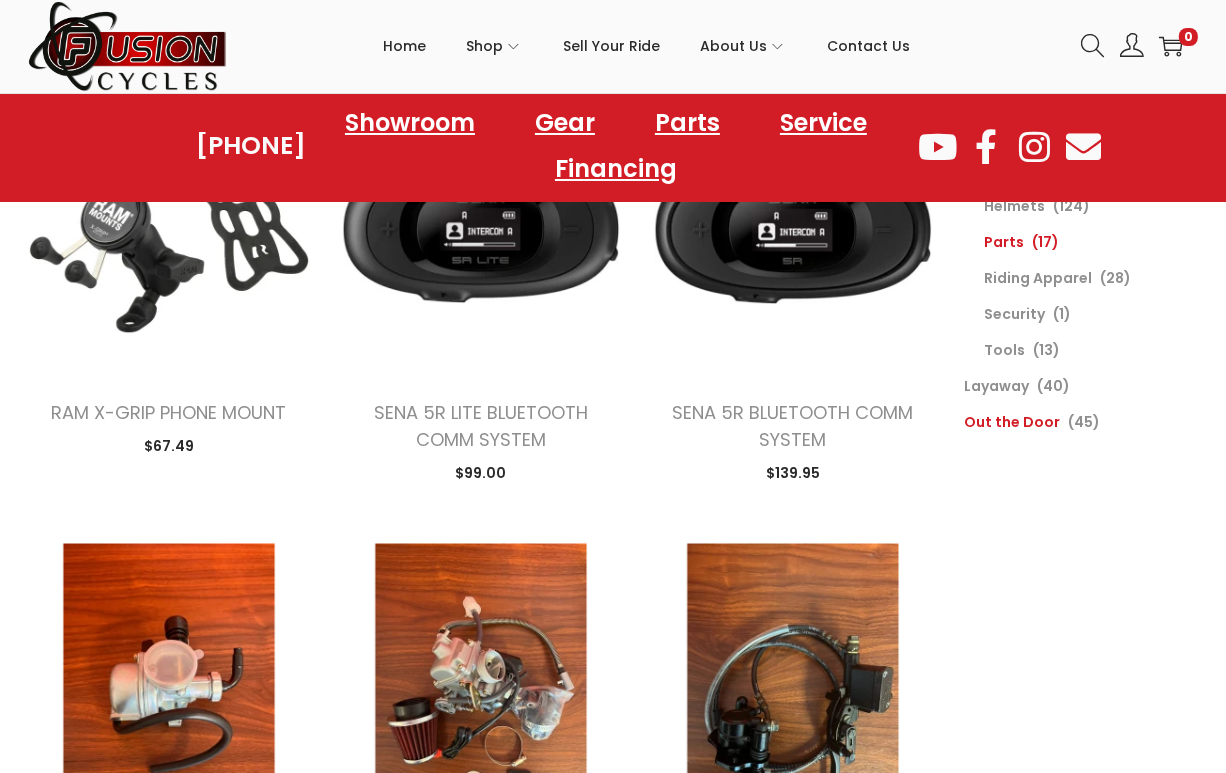 click on "Out the Door" at bounding box center (1012, 422) 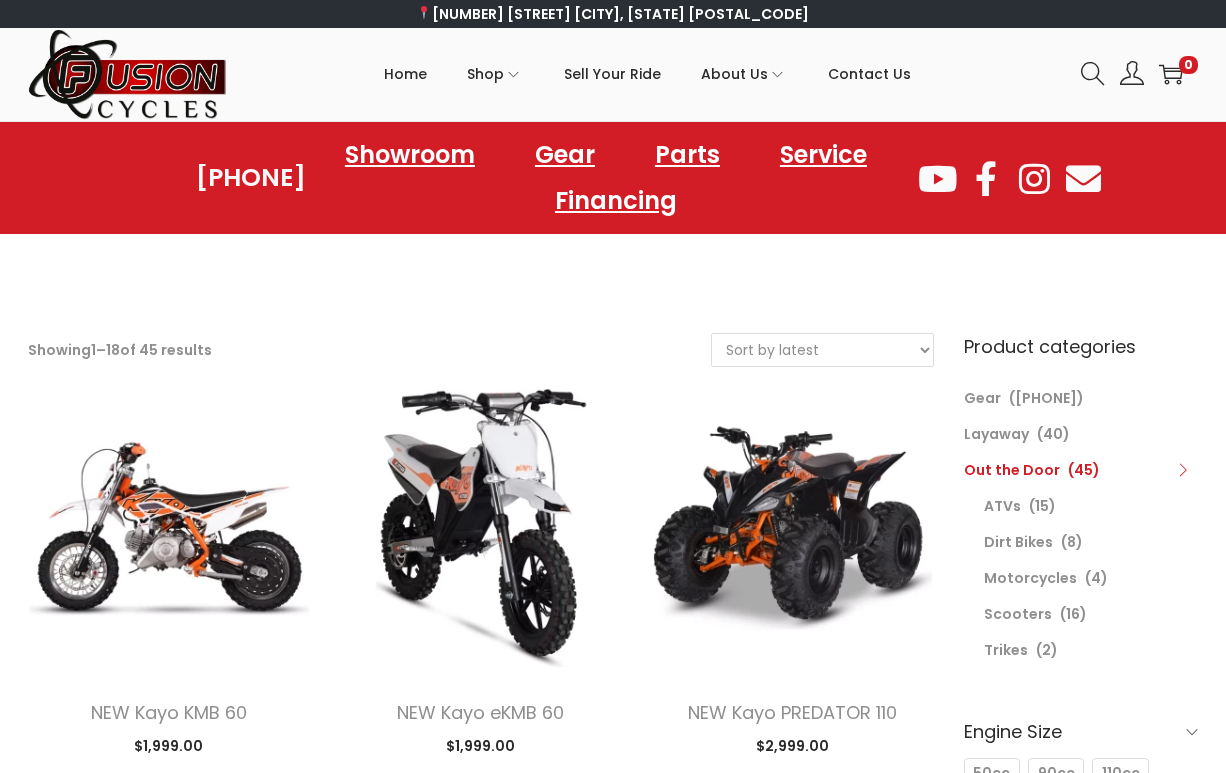 scroll, scrollTop: 0, scrollLeft: 0, axis: both 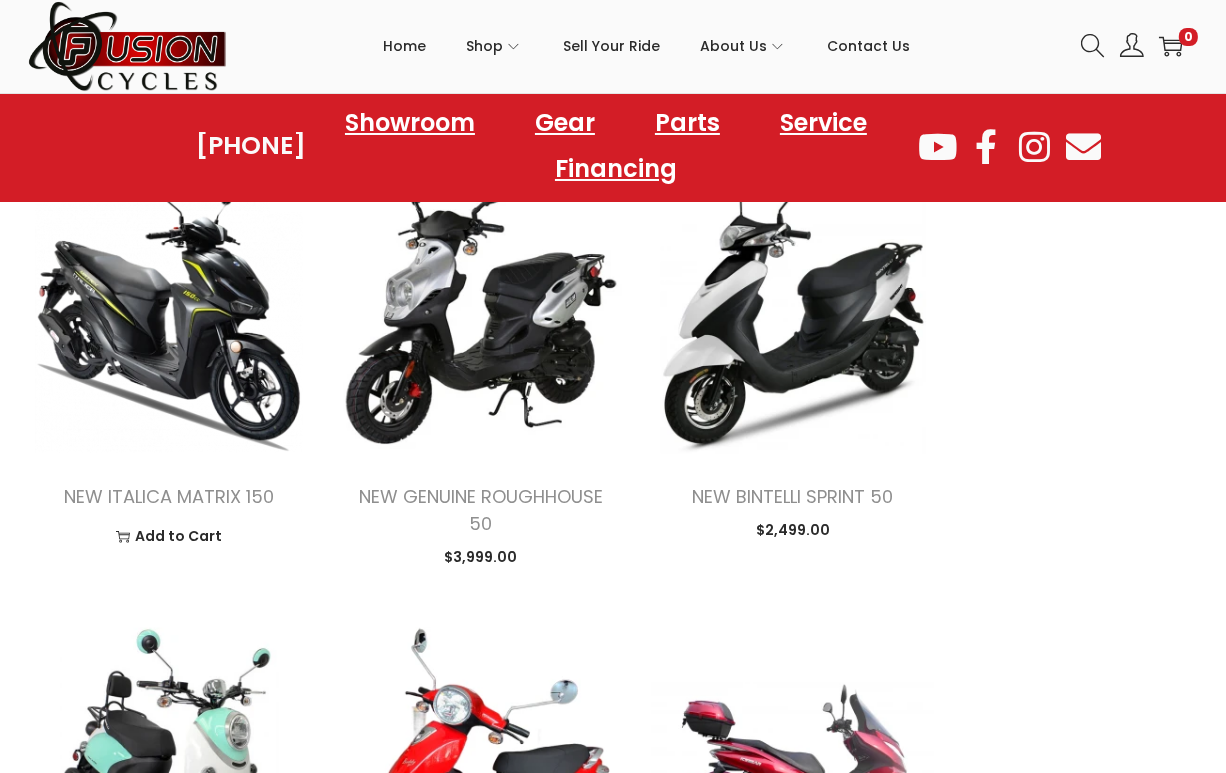 click at bounding box center [169, 313] 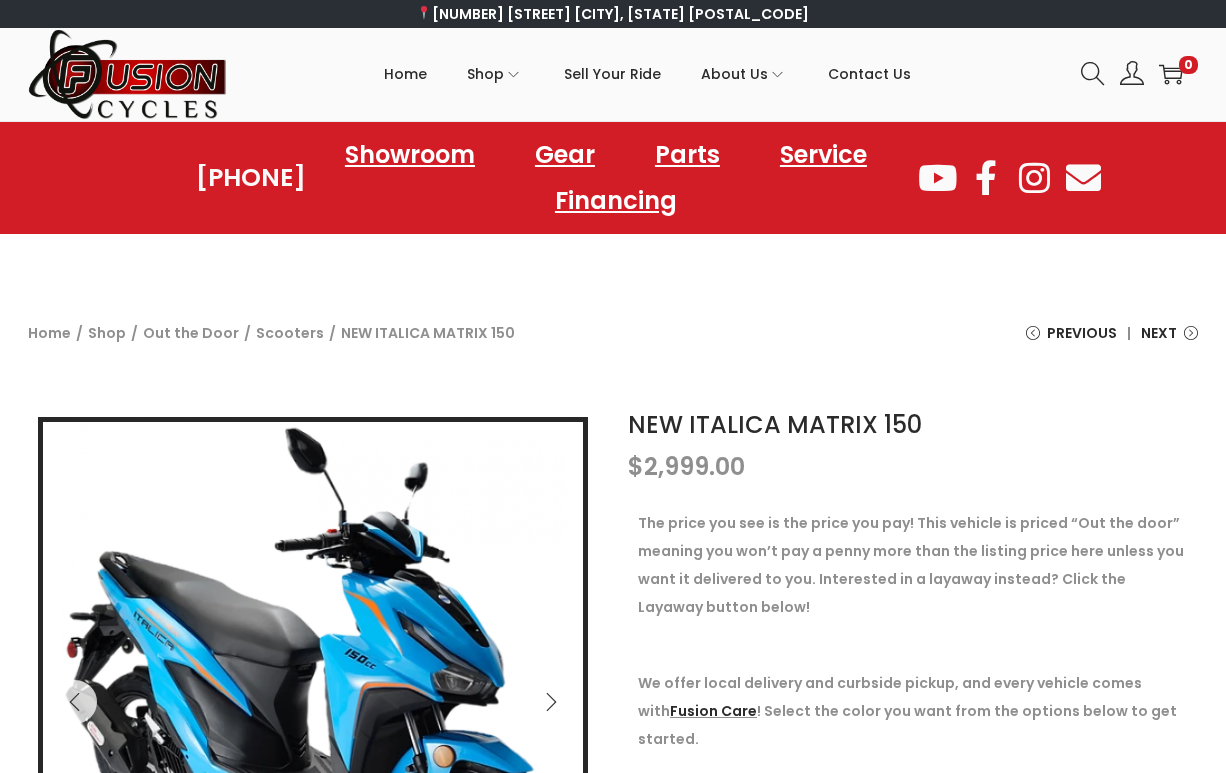 scroll, scrollTop: 0, scrollLeft: 0, axis: both 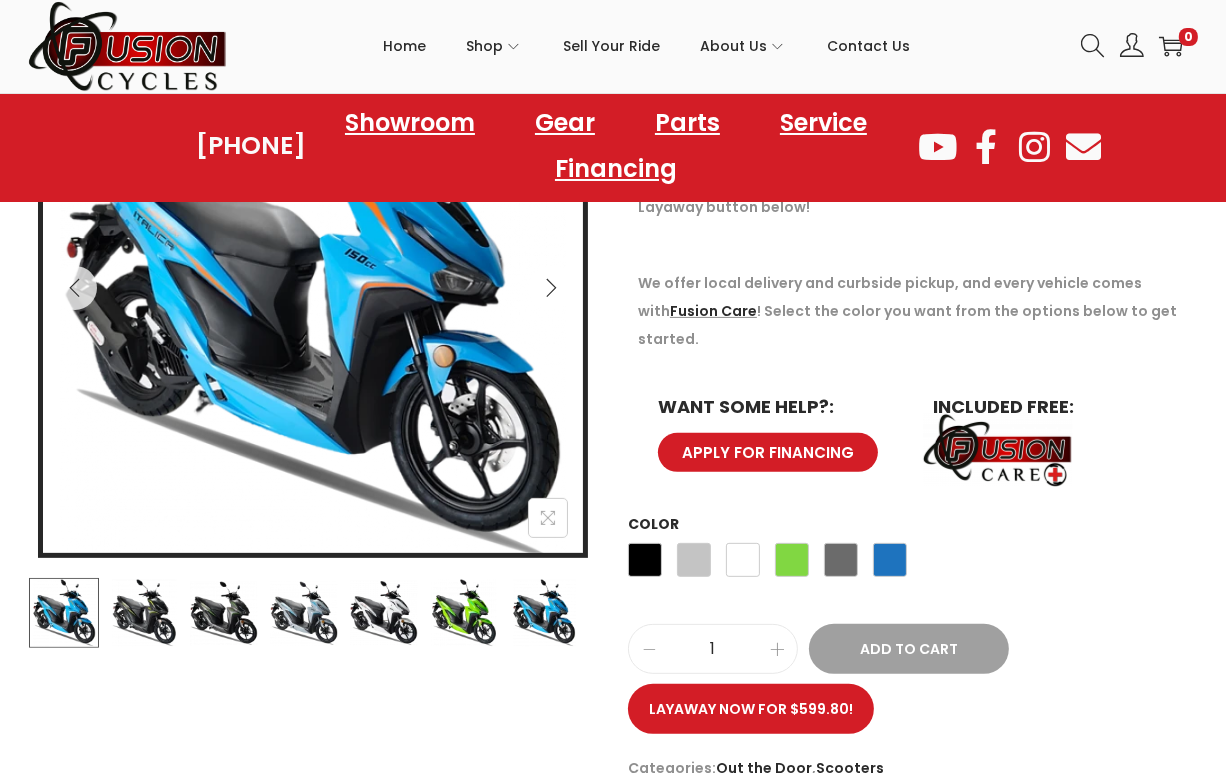 click 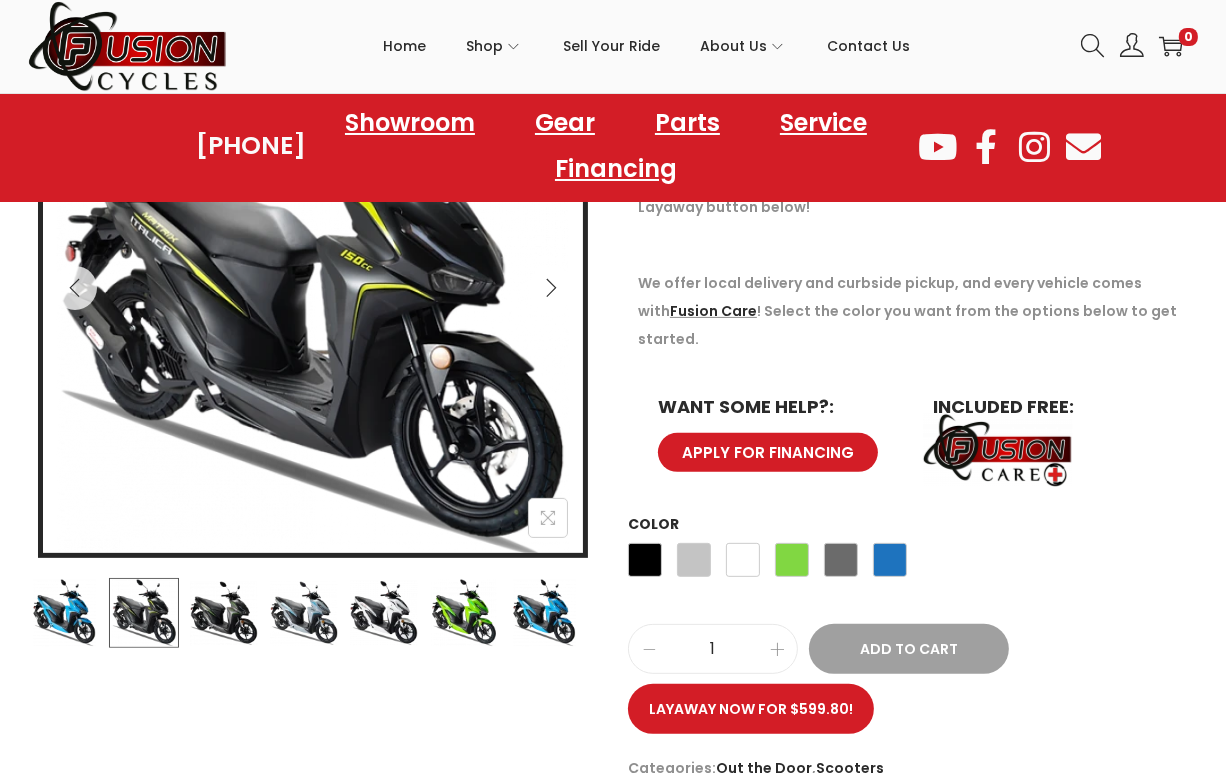 click 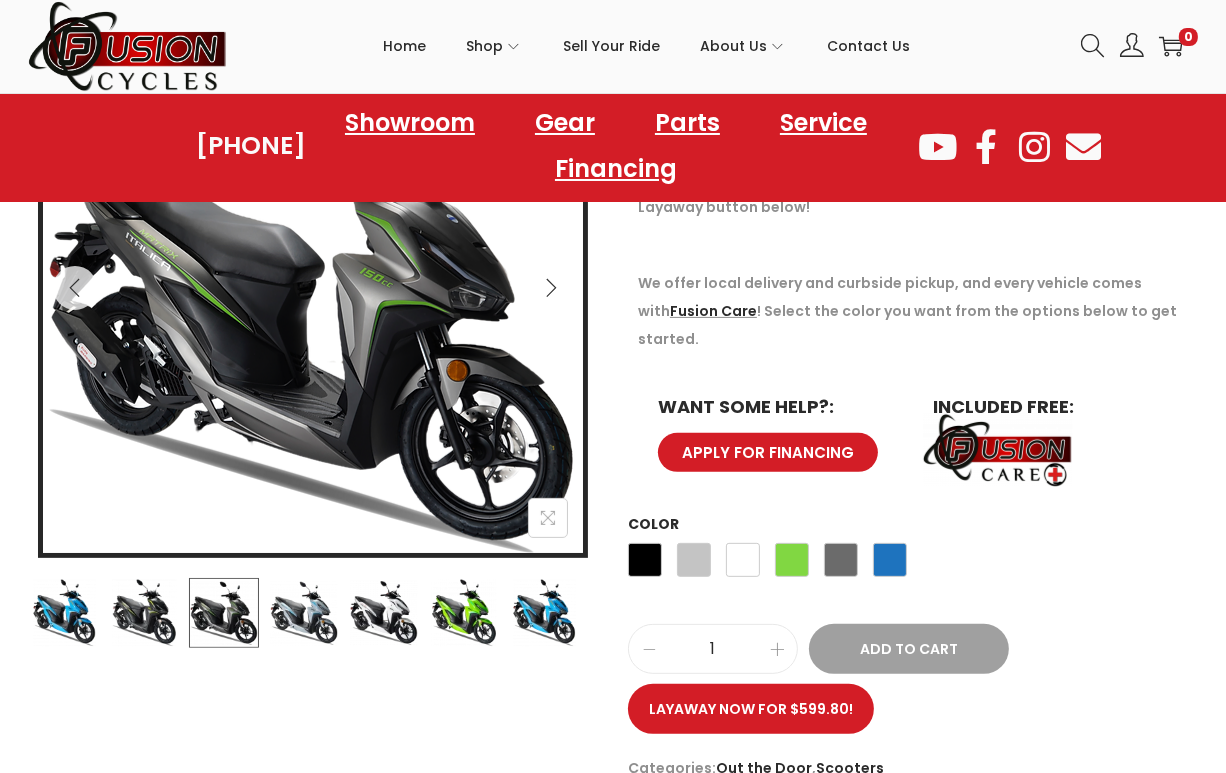 scroll, scrollTop: 300, scrollLeft: 0, axis: vertical 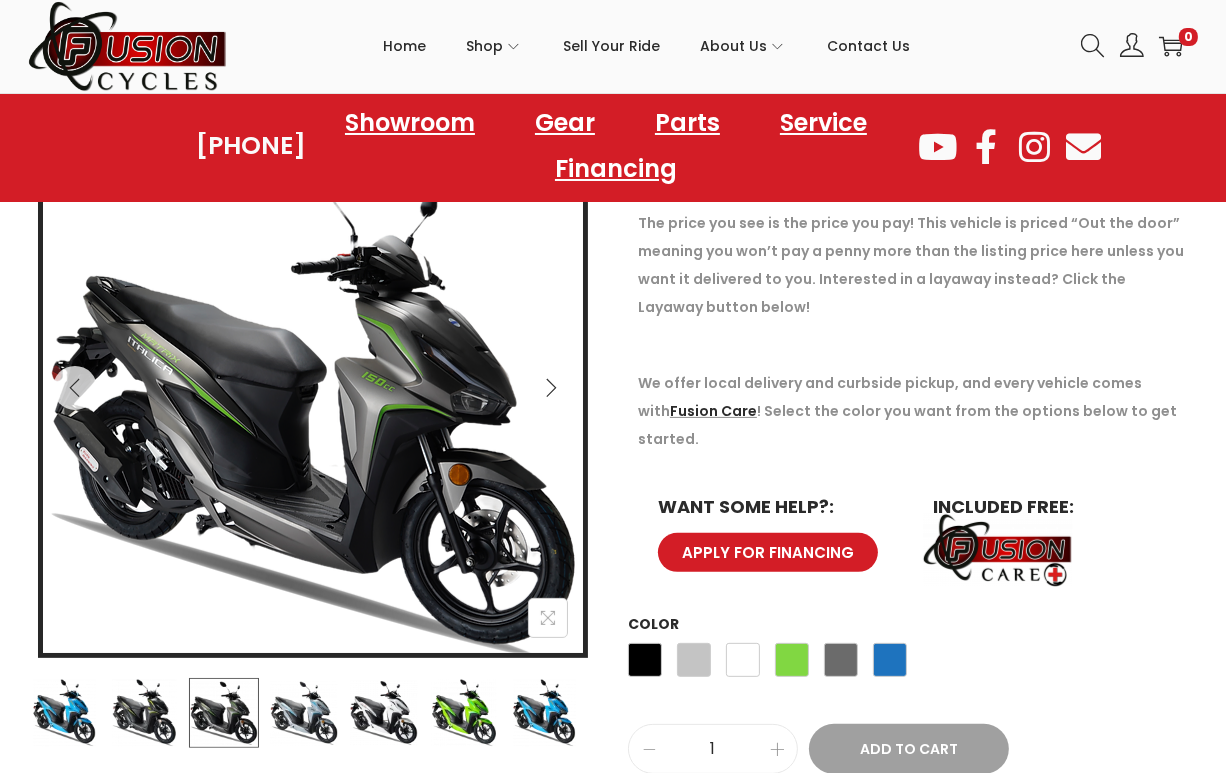 click at bounding box center (318, 389) 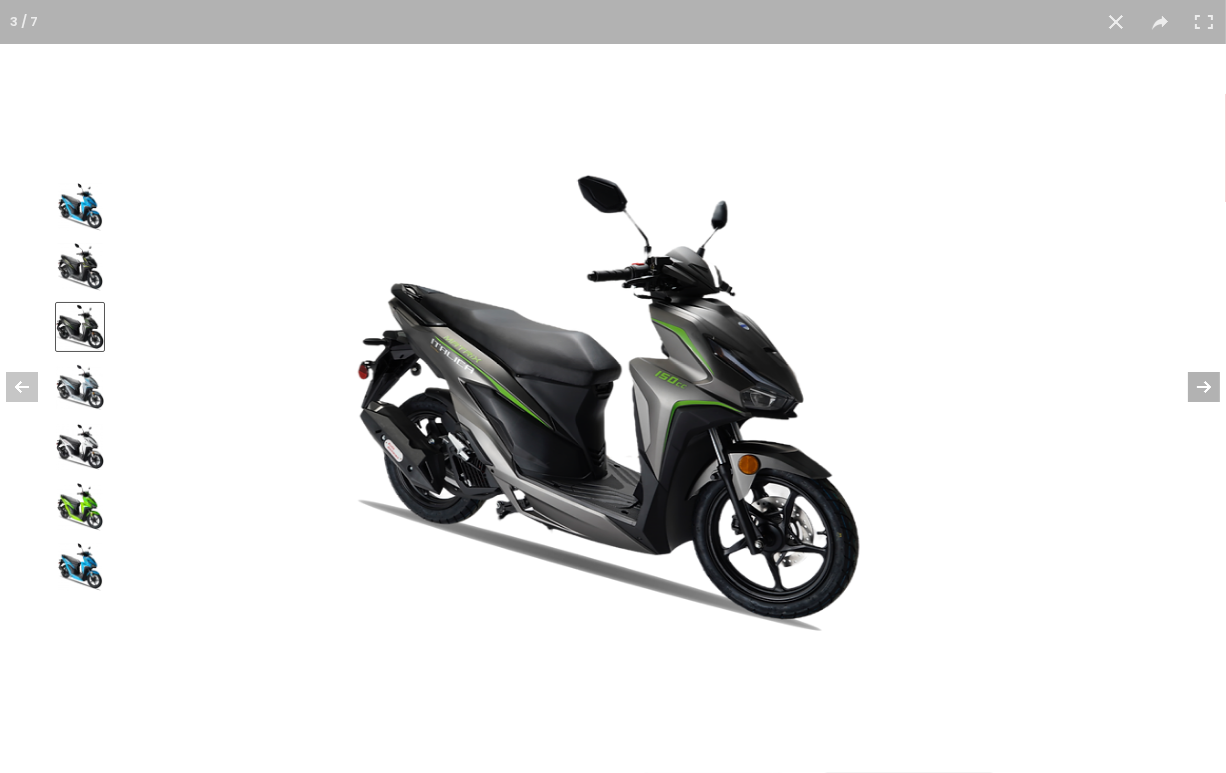 click at bounding box center (1191, 387) 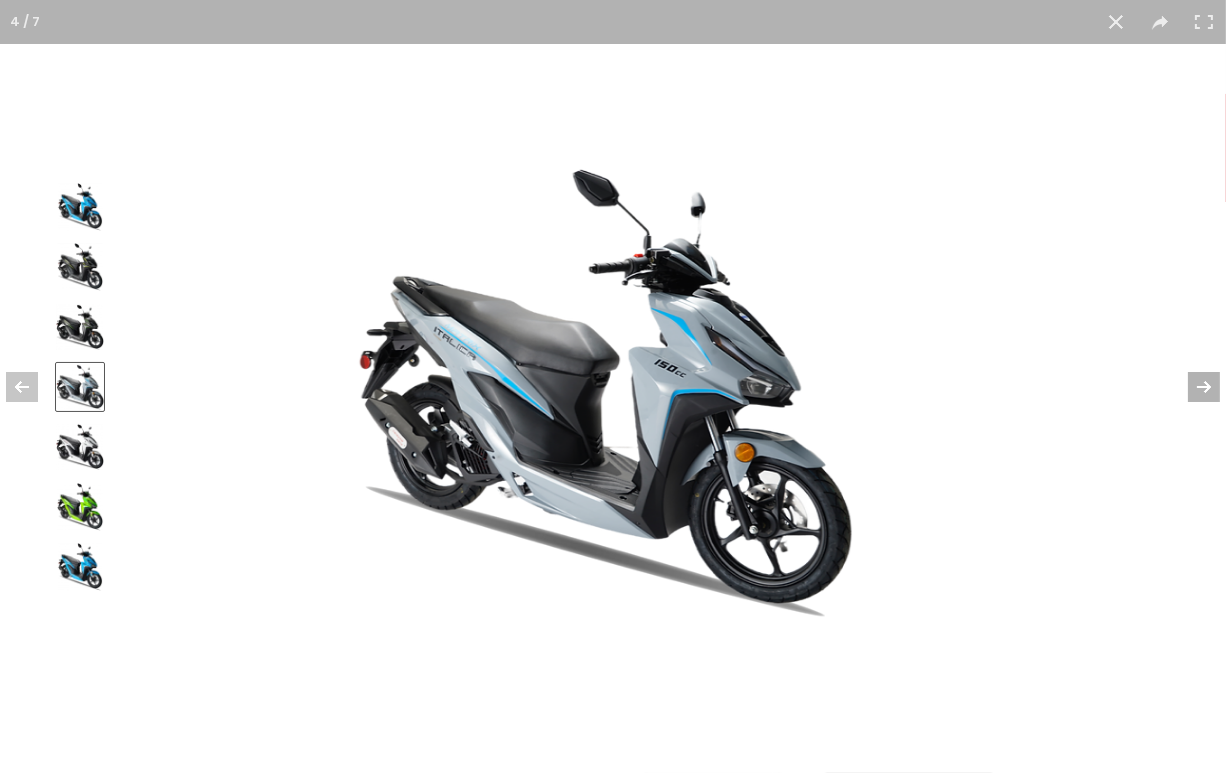 click at bounding box center (1191, 387) 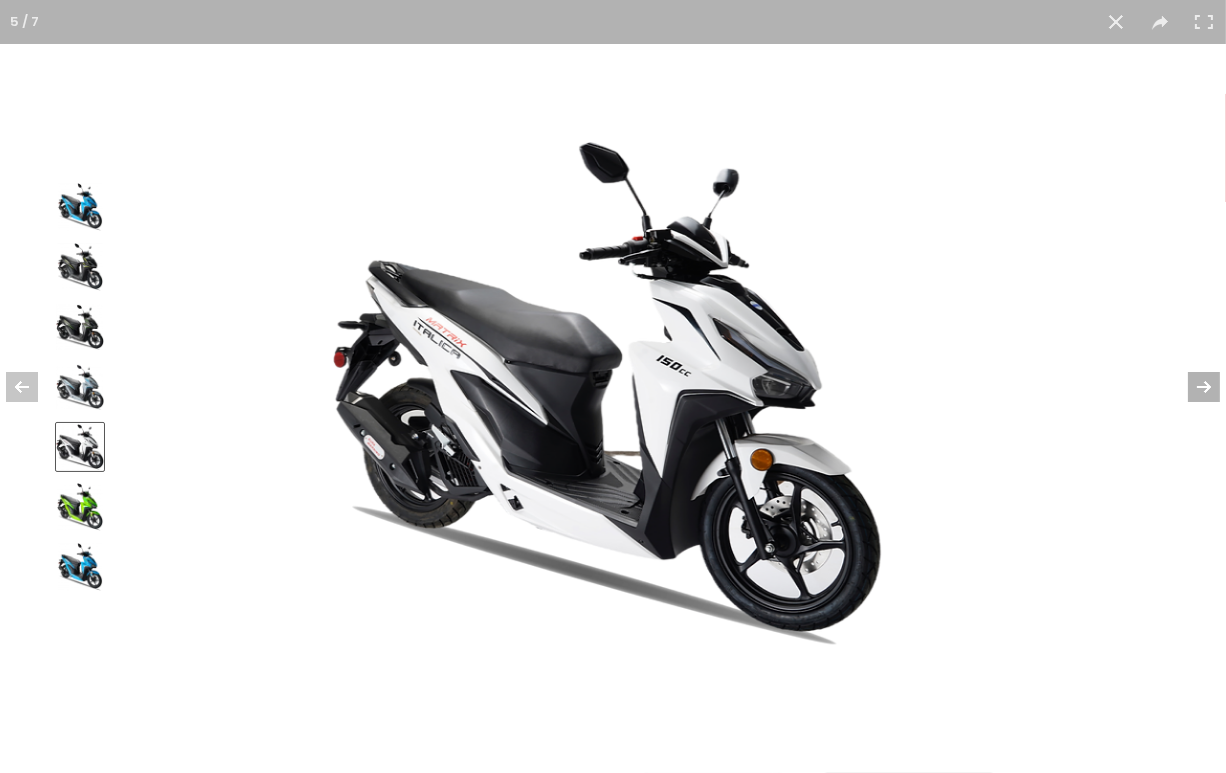 click at bounding box center [1191, 387] 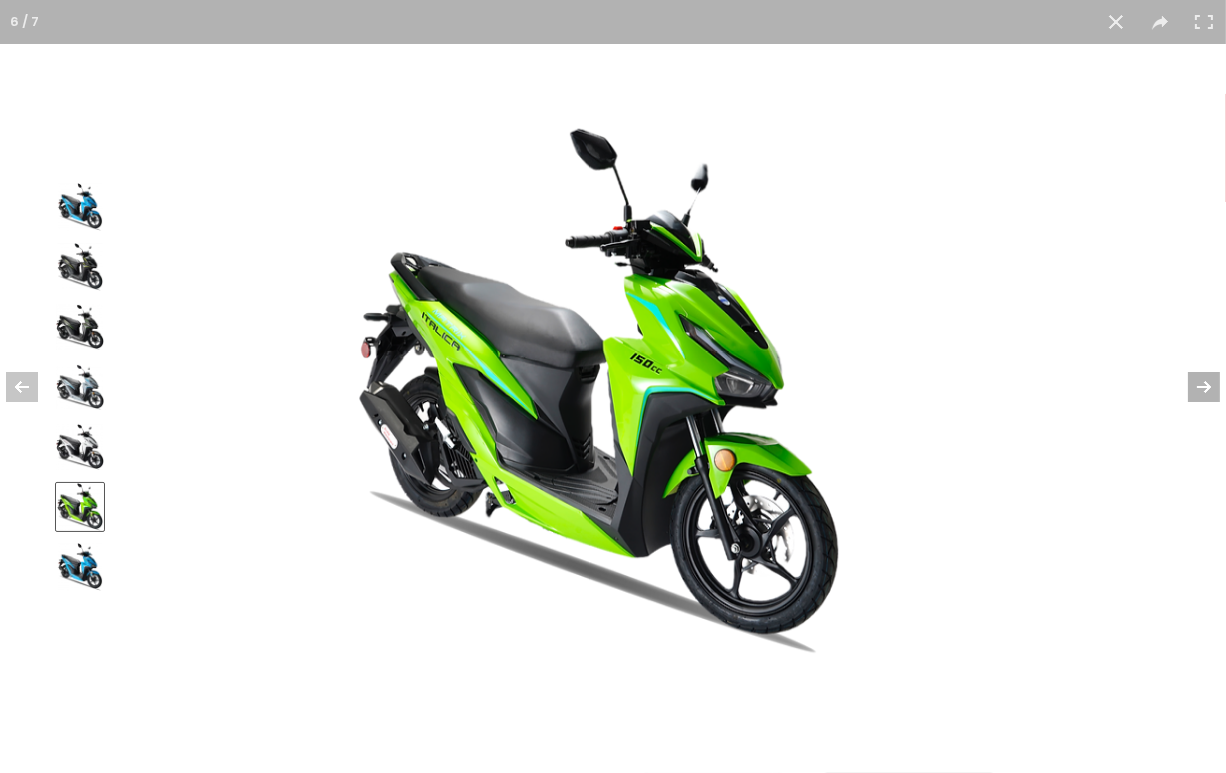 click at bounding box center [1191, 387] 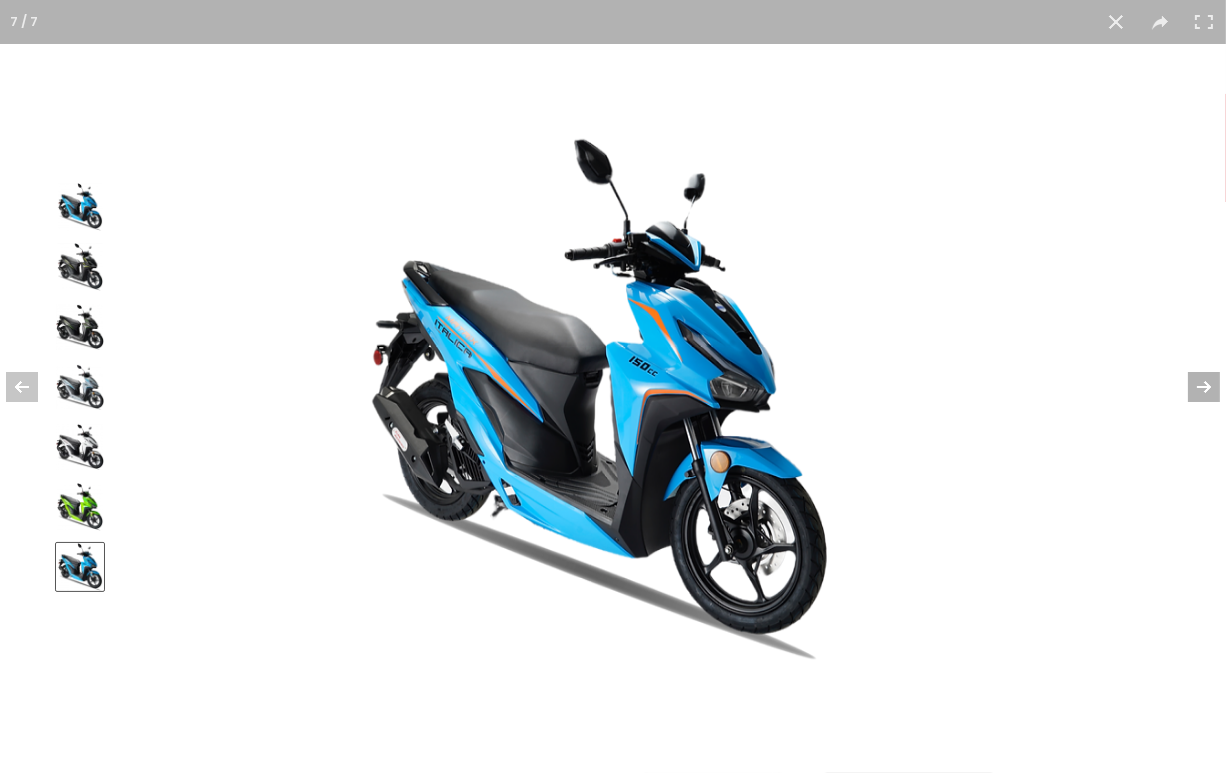 click at bounding box center (1191, 387) 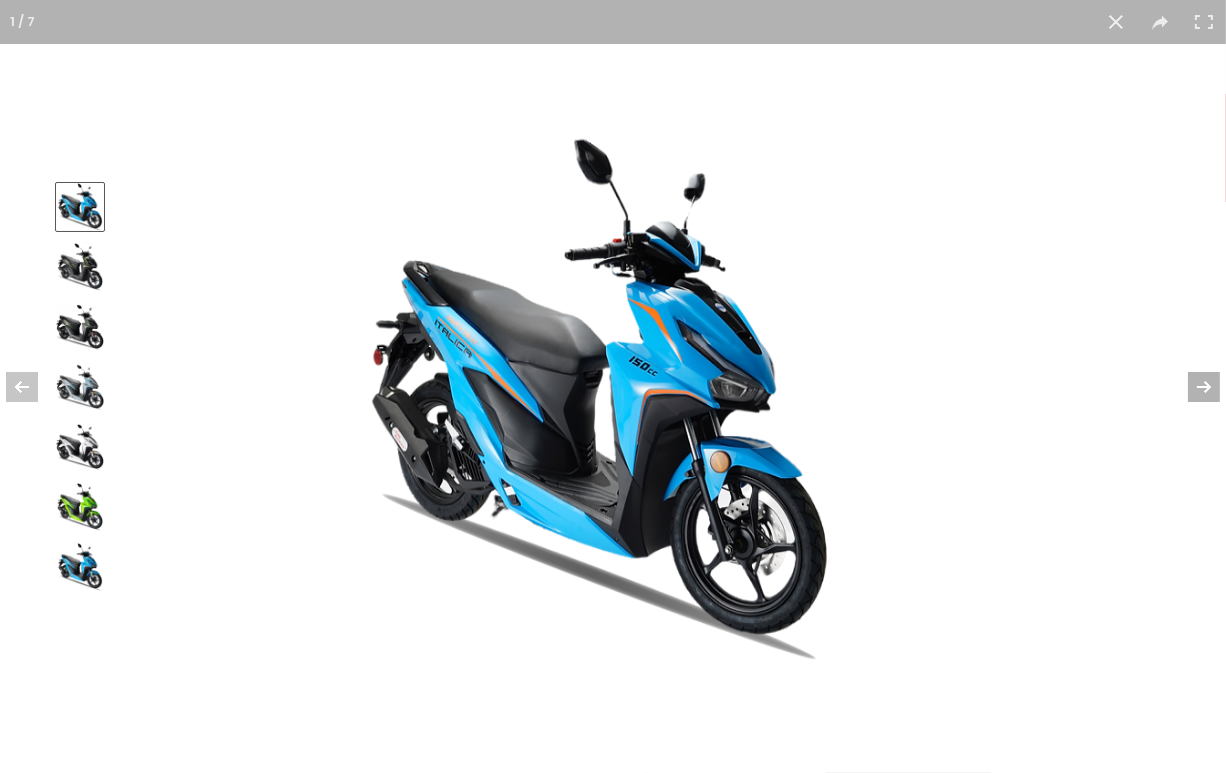 click at bounding box center (1191, 387) 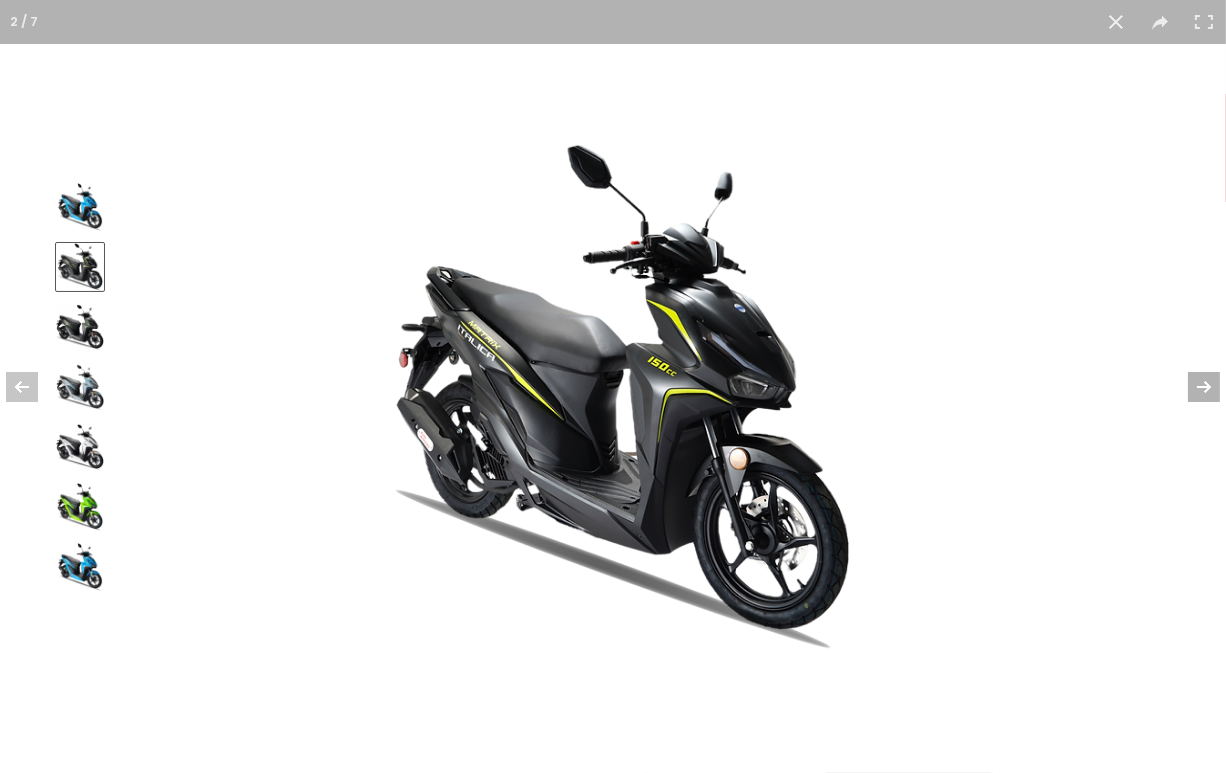 click at bounding box center (1191, 387) 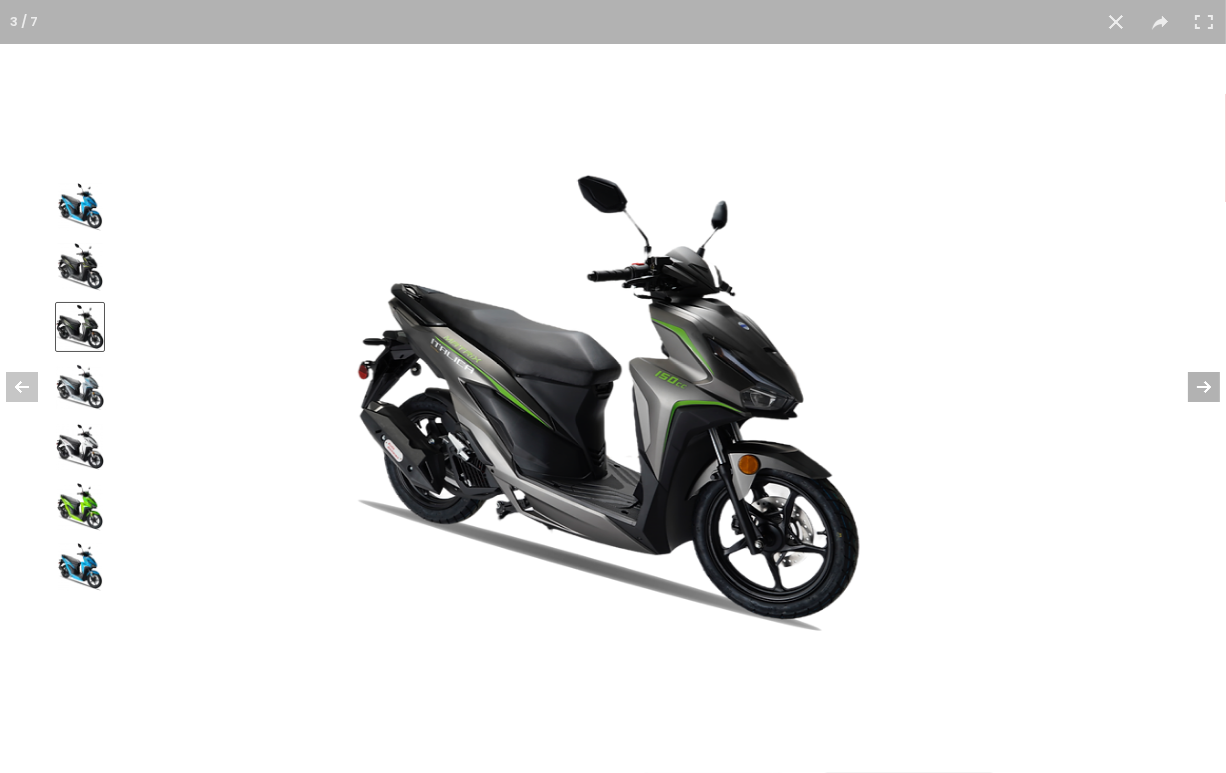 click at bounding box center [1191, 387] 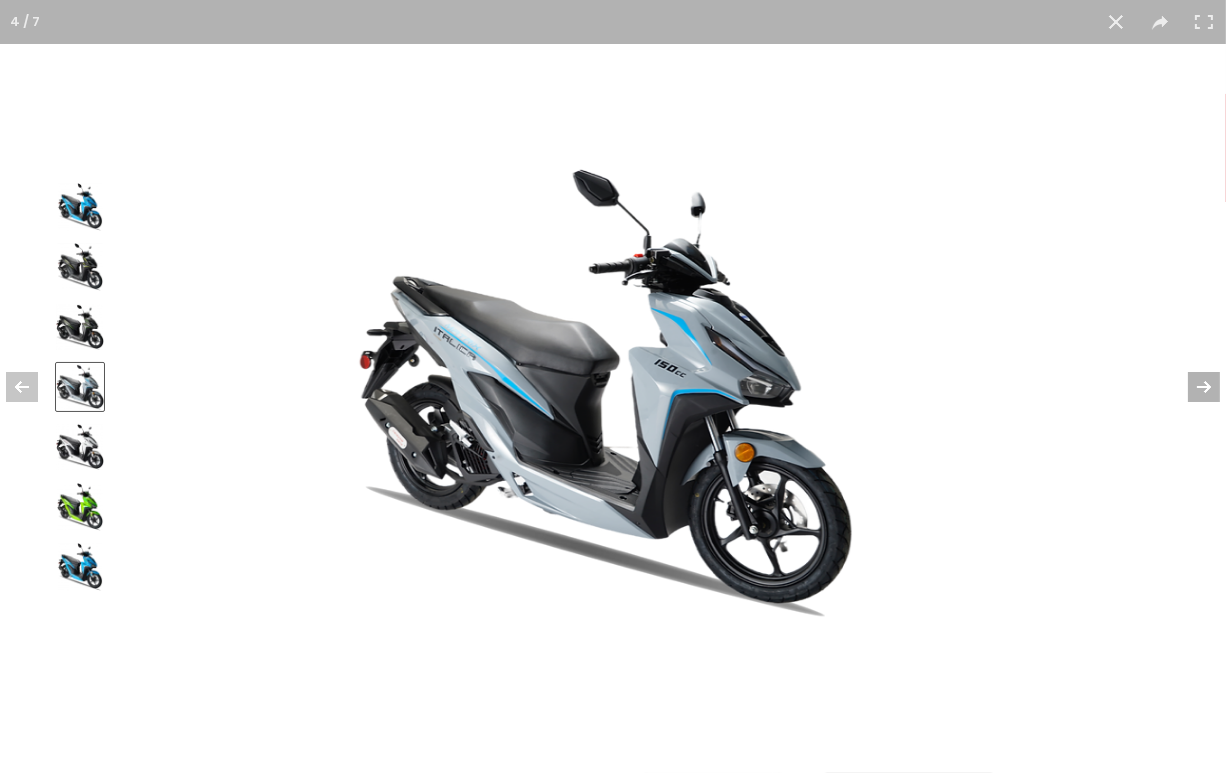 click at bounding box center (1191, 387) 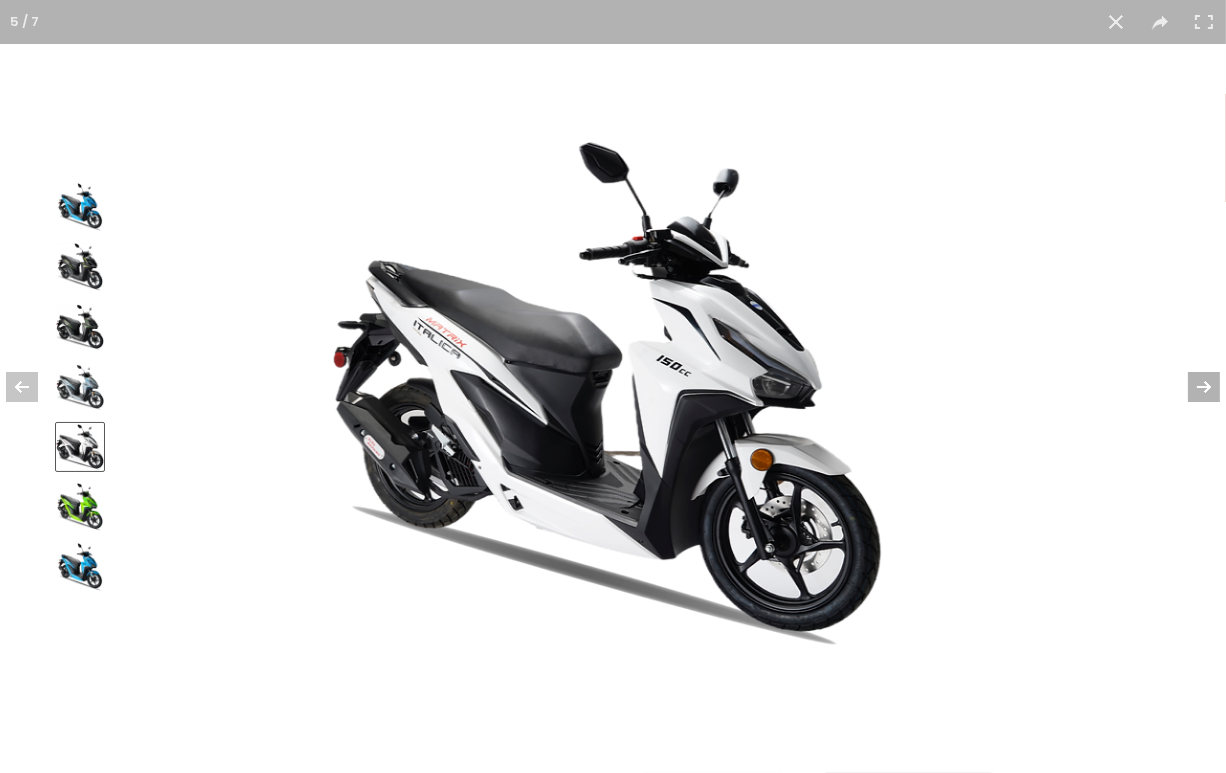 click at bounding box center (1191, 387) 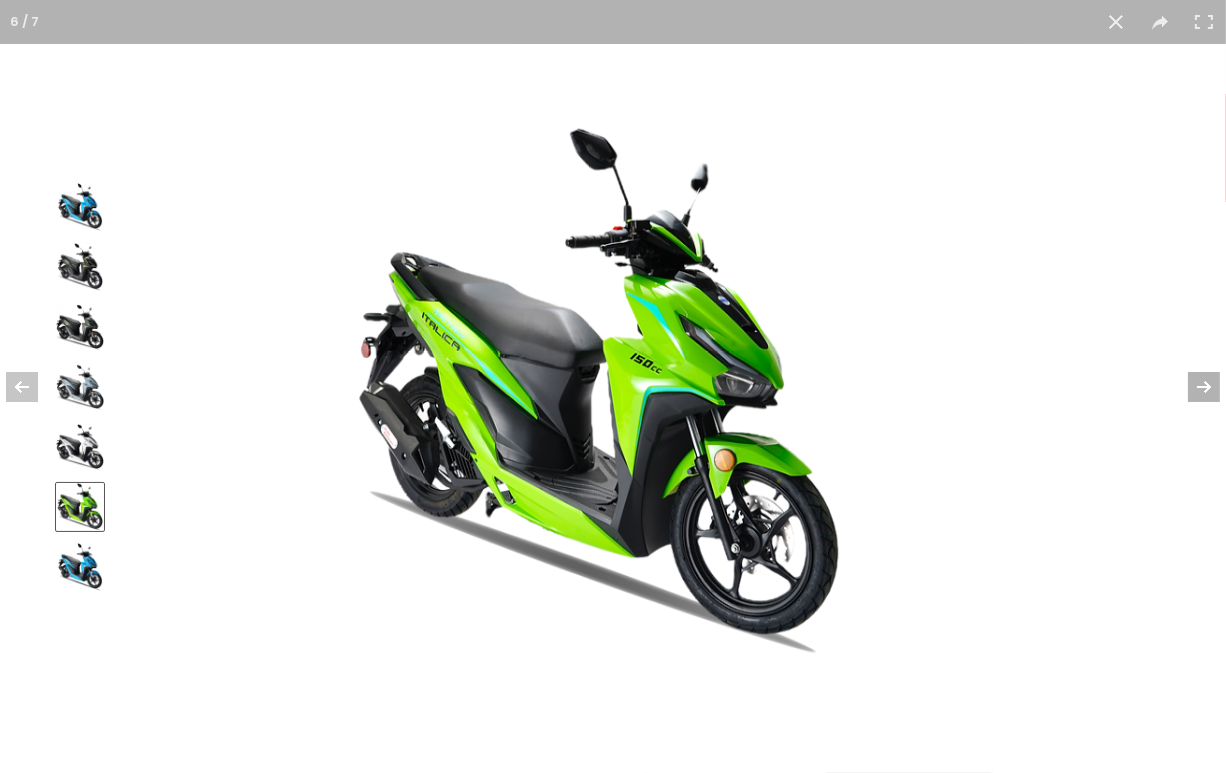 click at bounding box center [1191, 387] 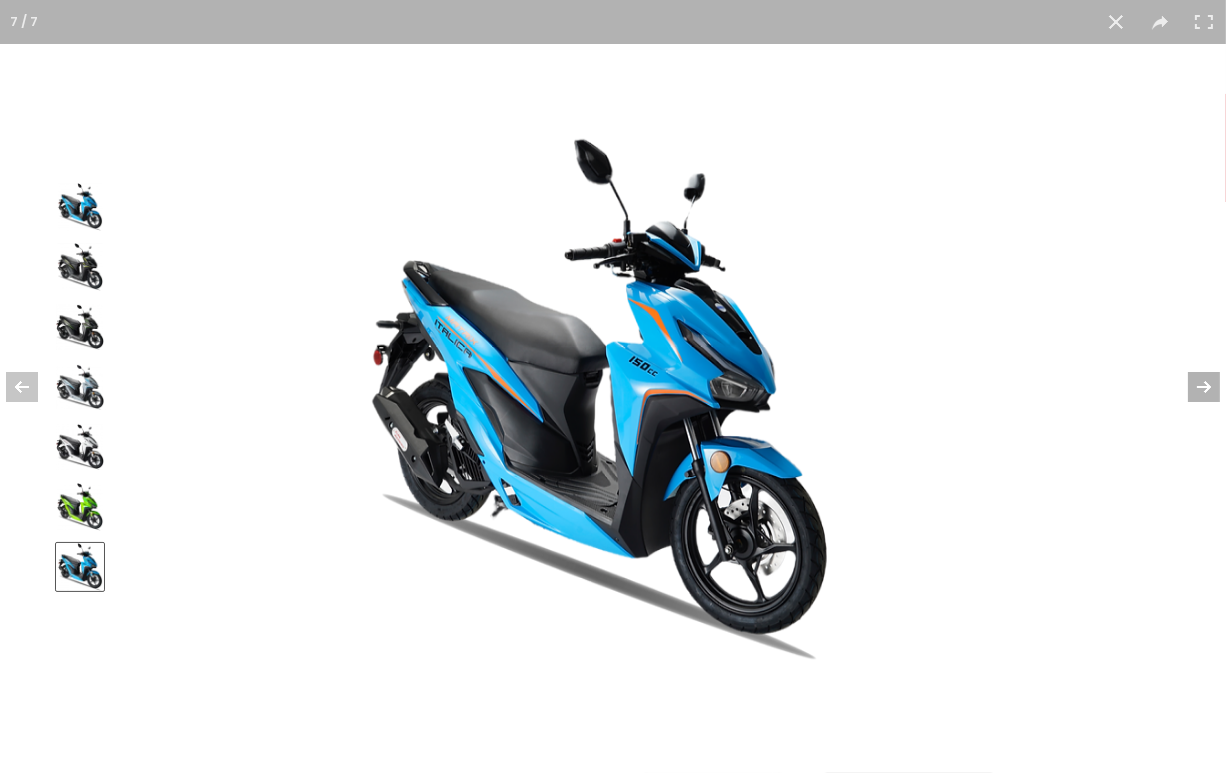 click at bounding box center (1191, 387) 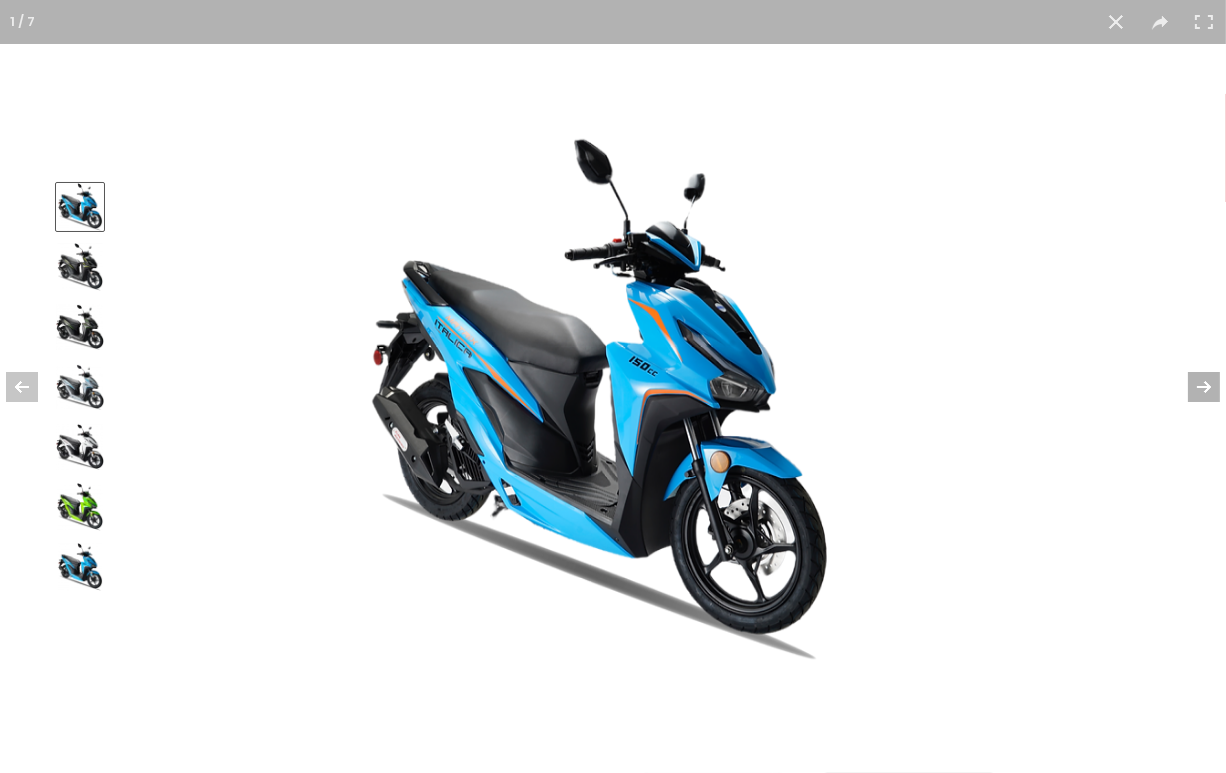 click at bounding box center (1191, 387) 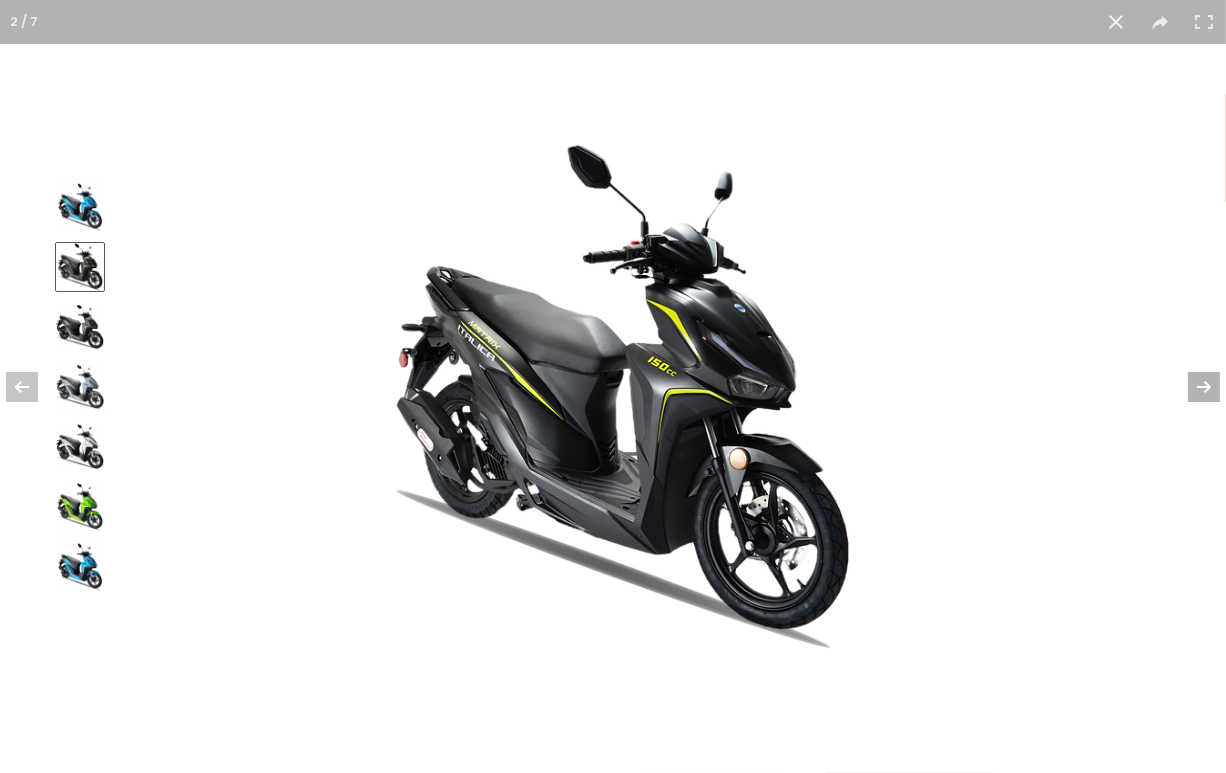 click at bounding box center (1191, 387) 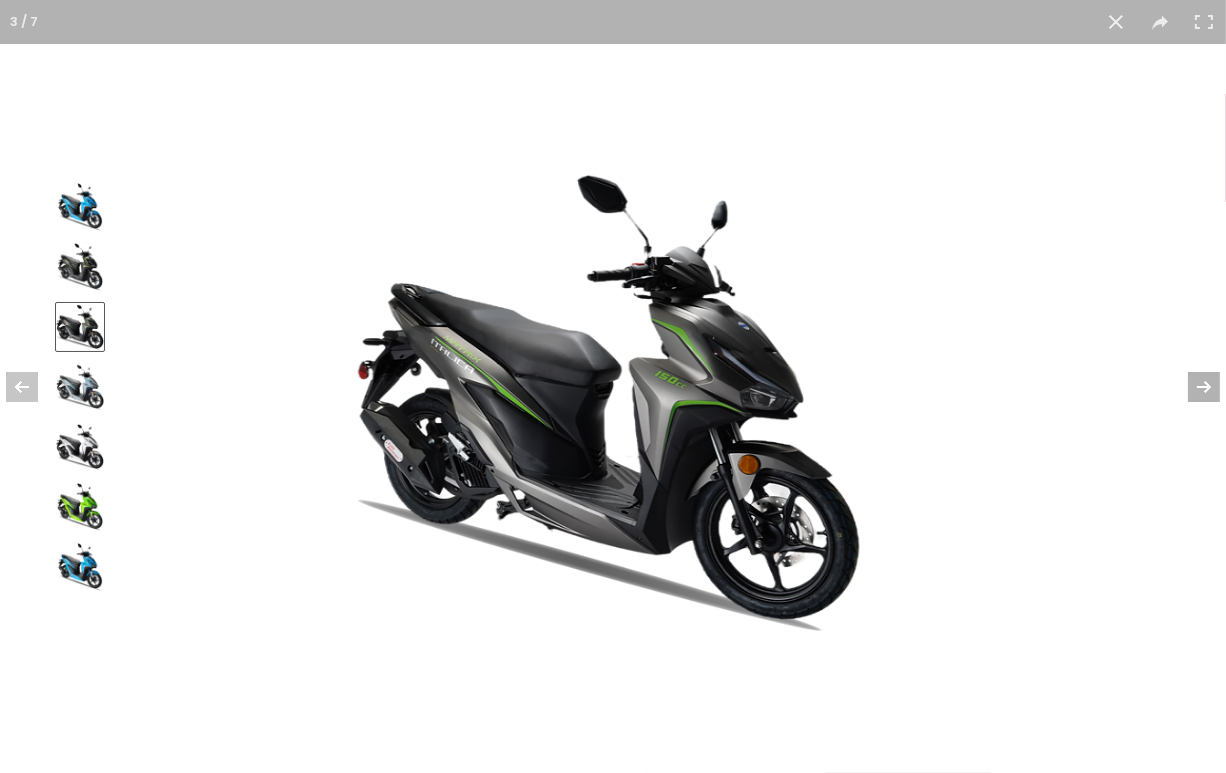 click at bounding box center (1191, 387) 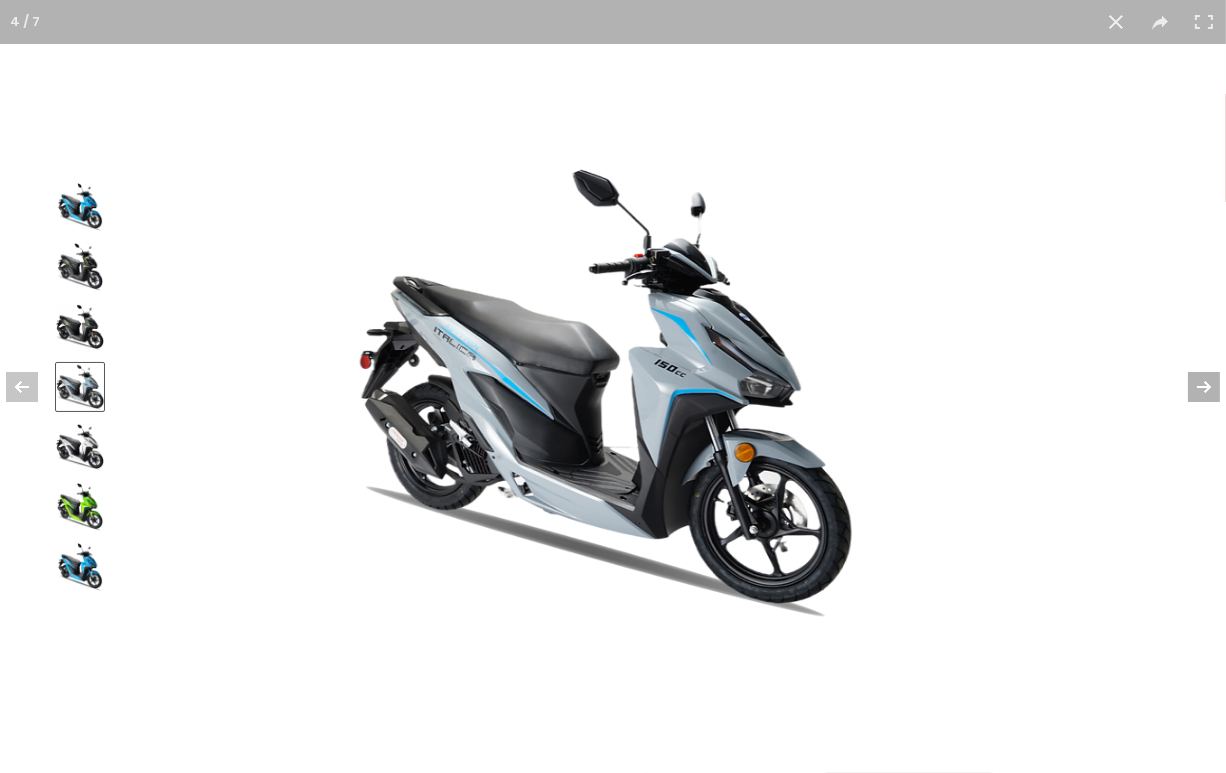 click at bounding box center (1191, 387) 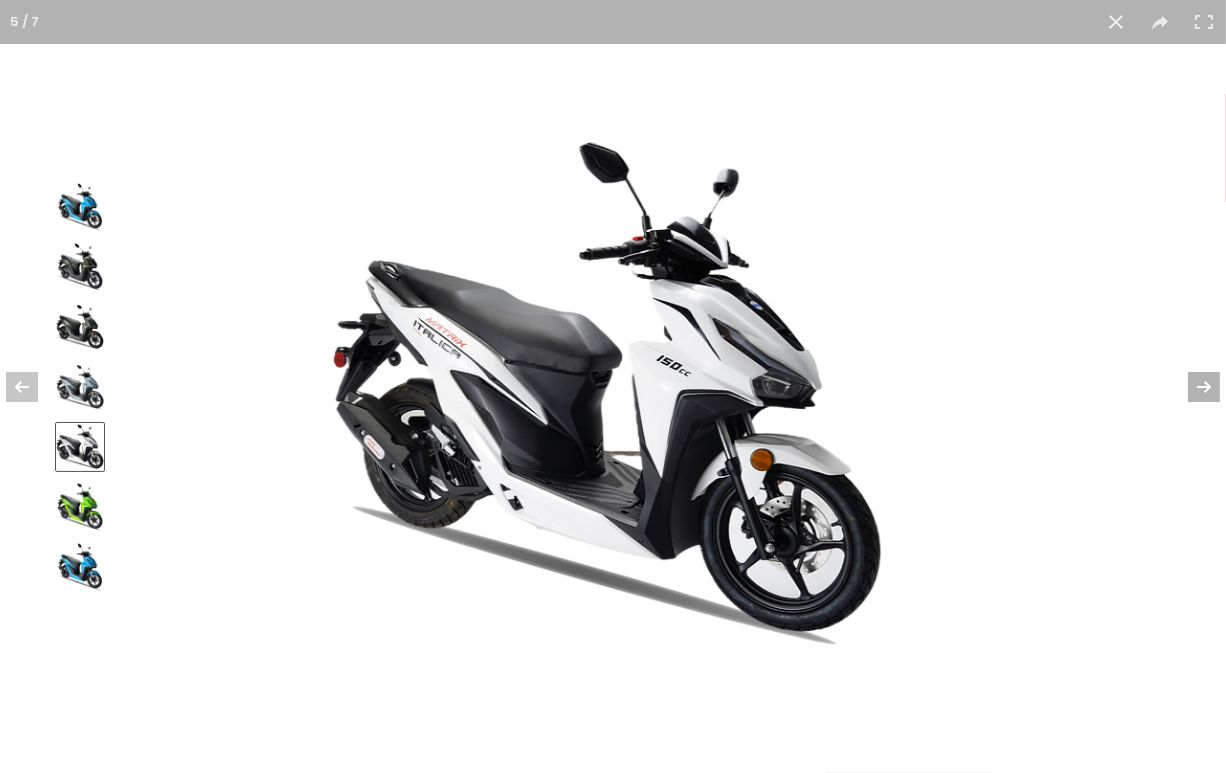 click at bounding box center [1191, 387] 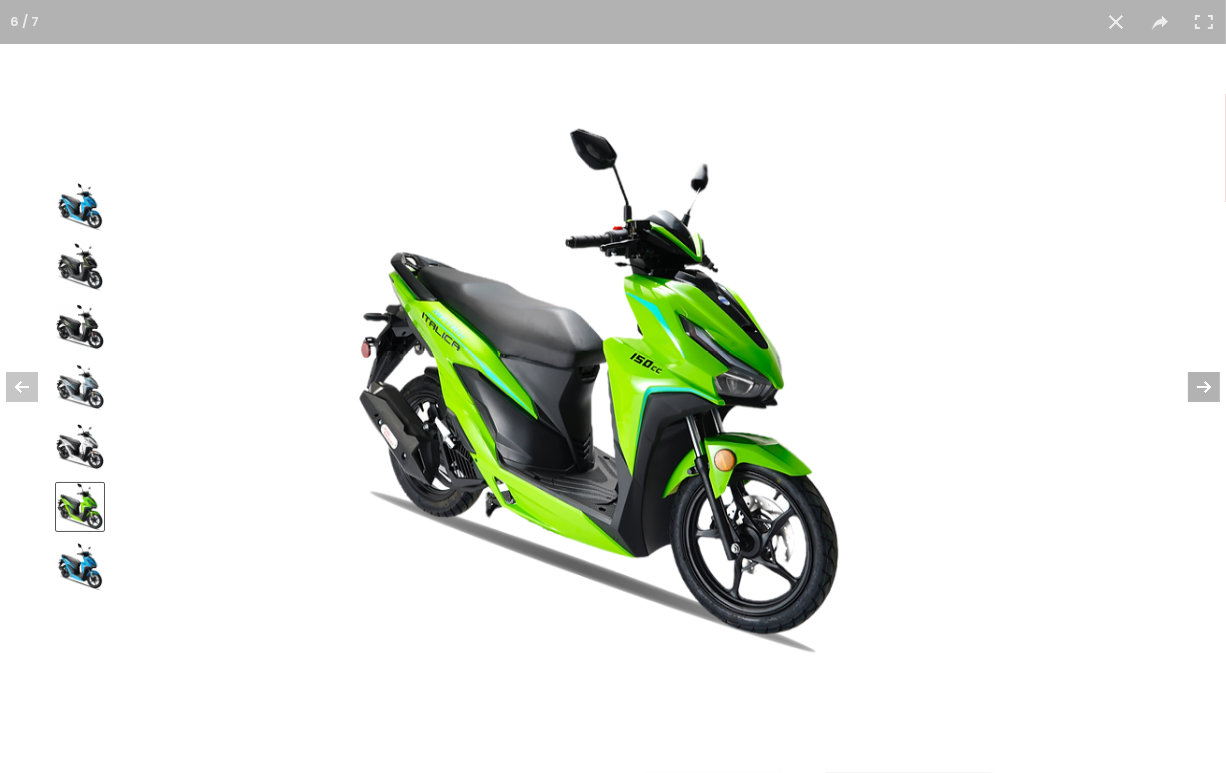 click at bounding box center [1191, 387] 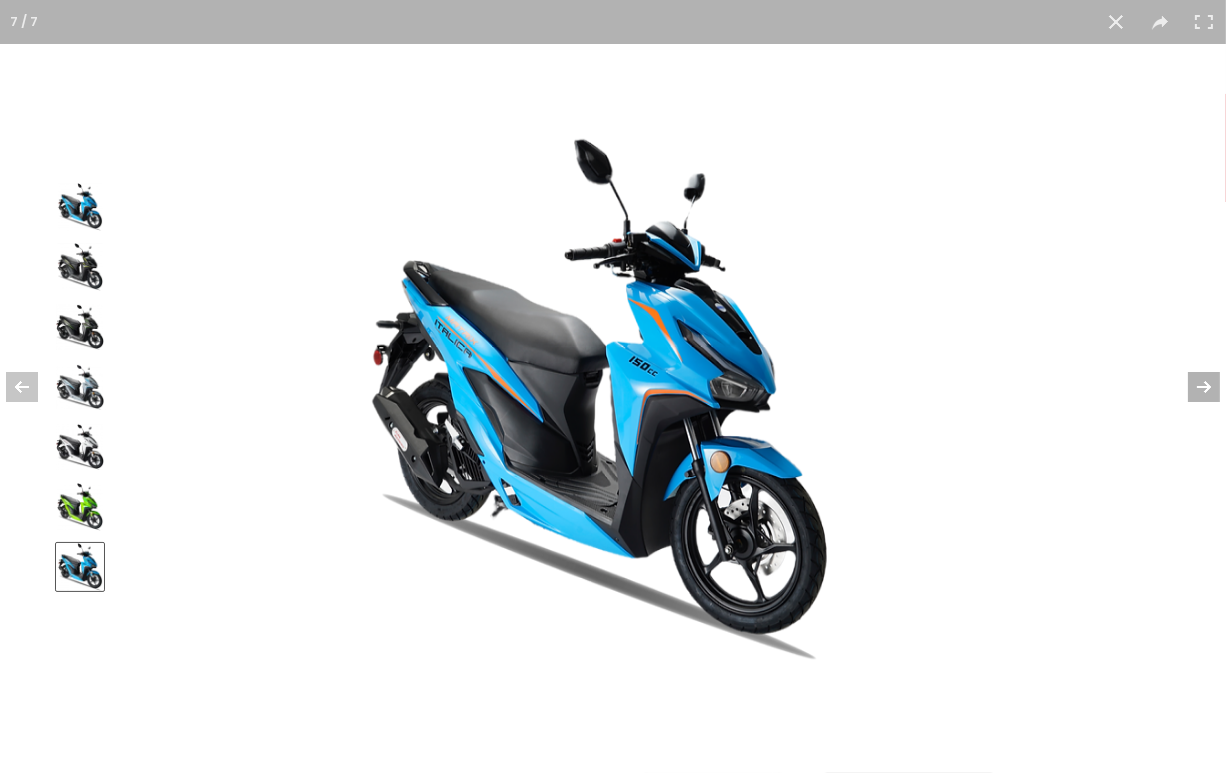 click at bounding box center (1191, 387) 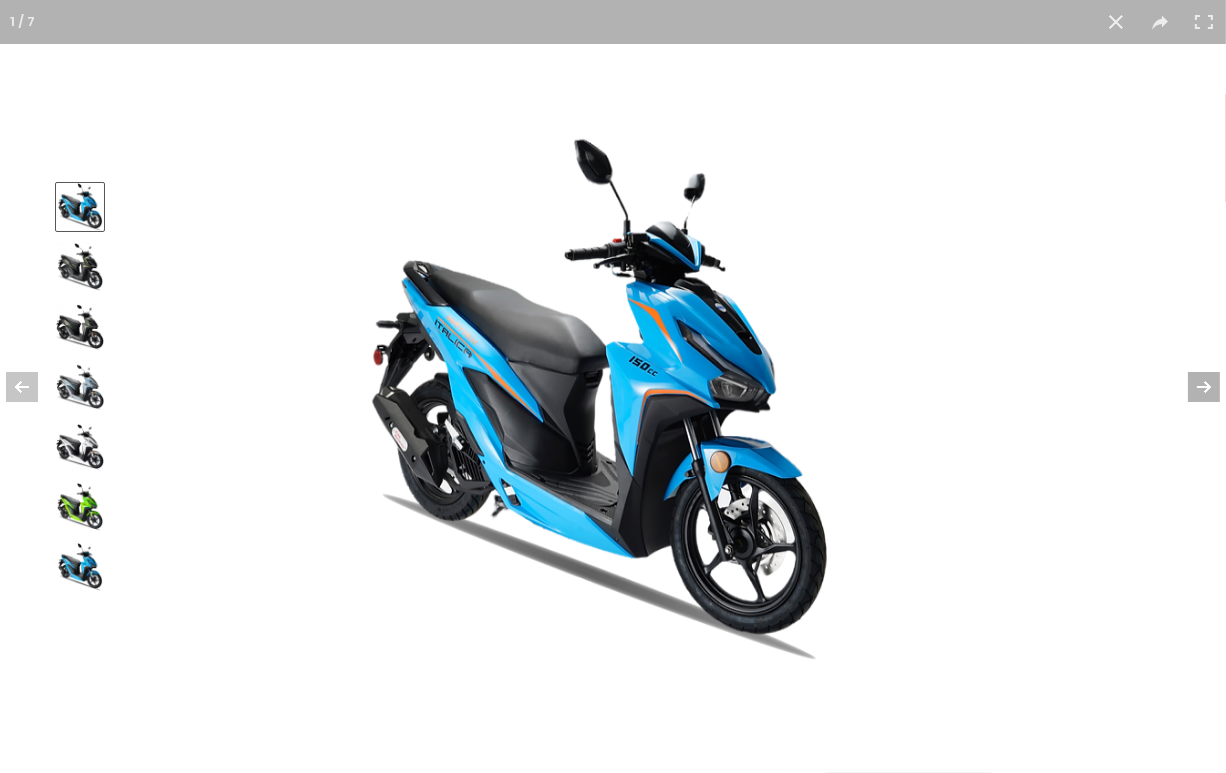 click at bounding box center [1191, 387] 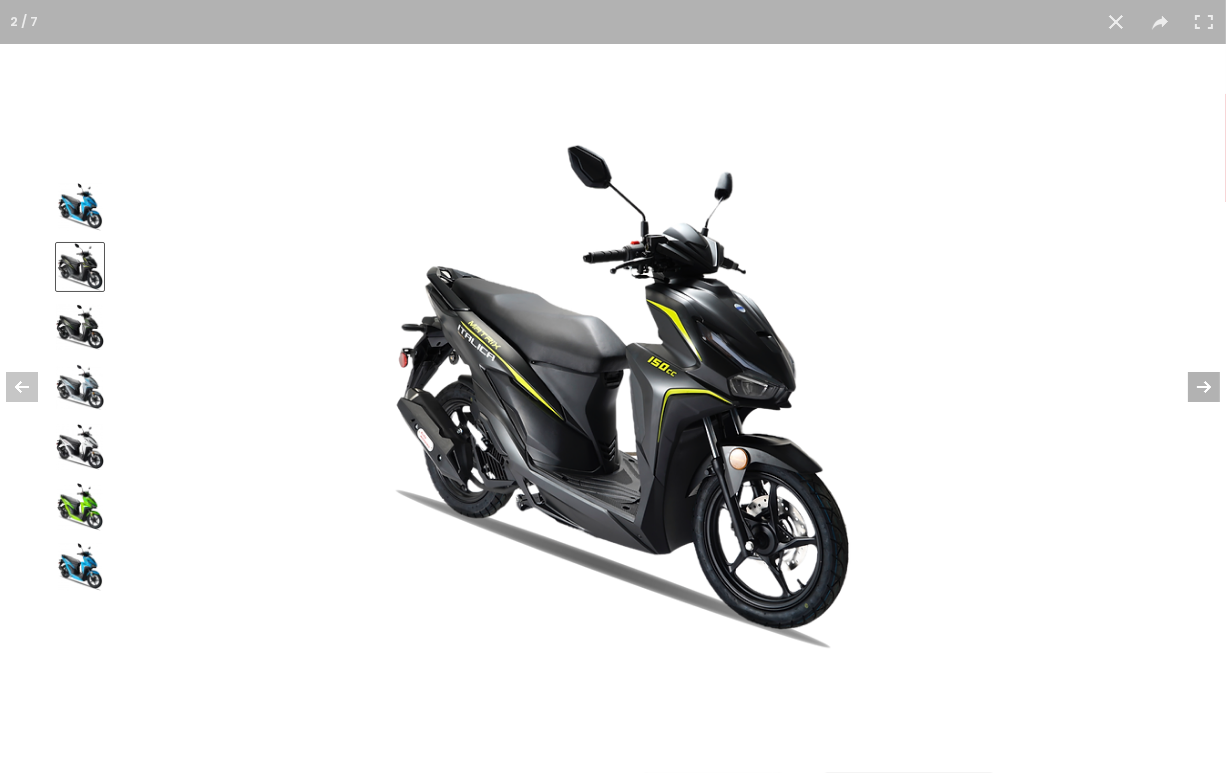 click at bounding box center [1191, 387] 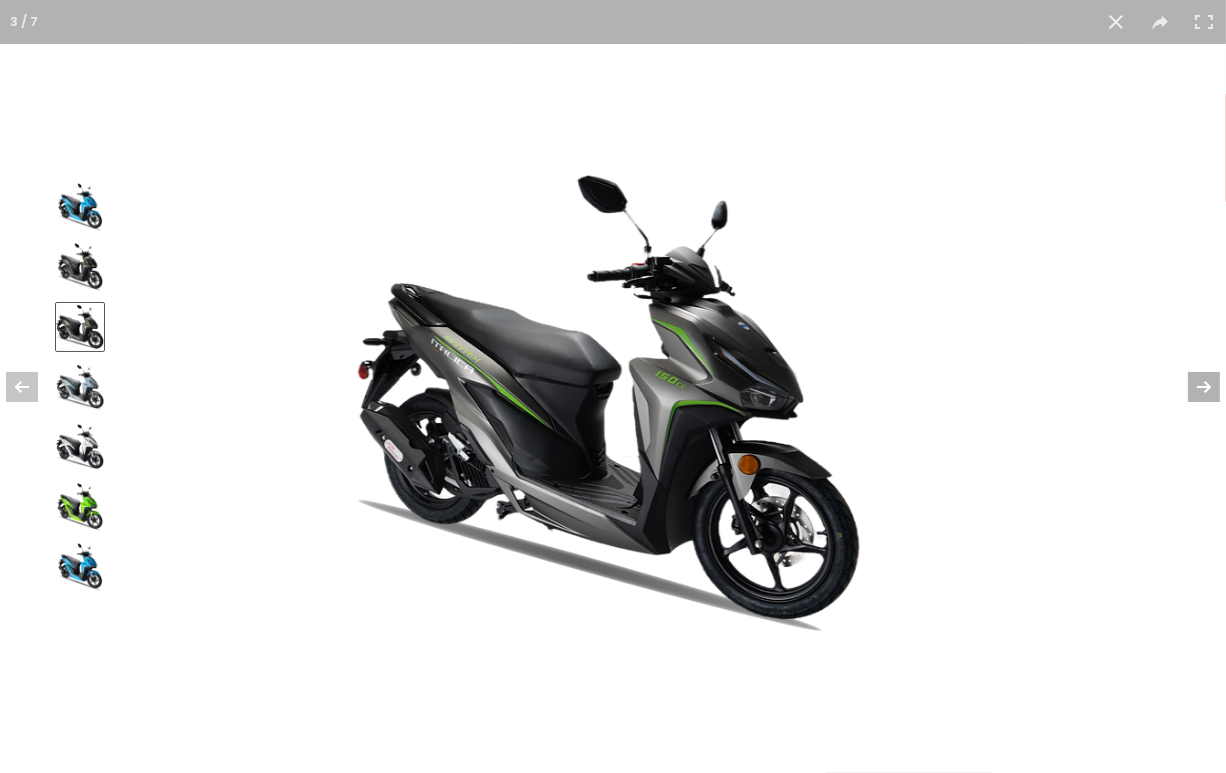 click at bounding box center [1191, 387] 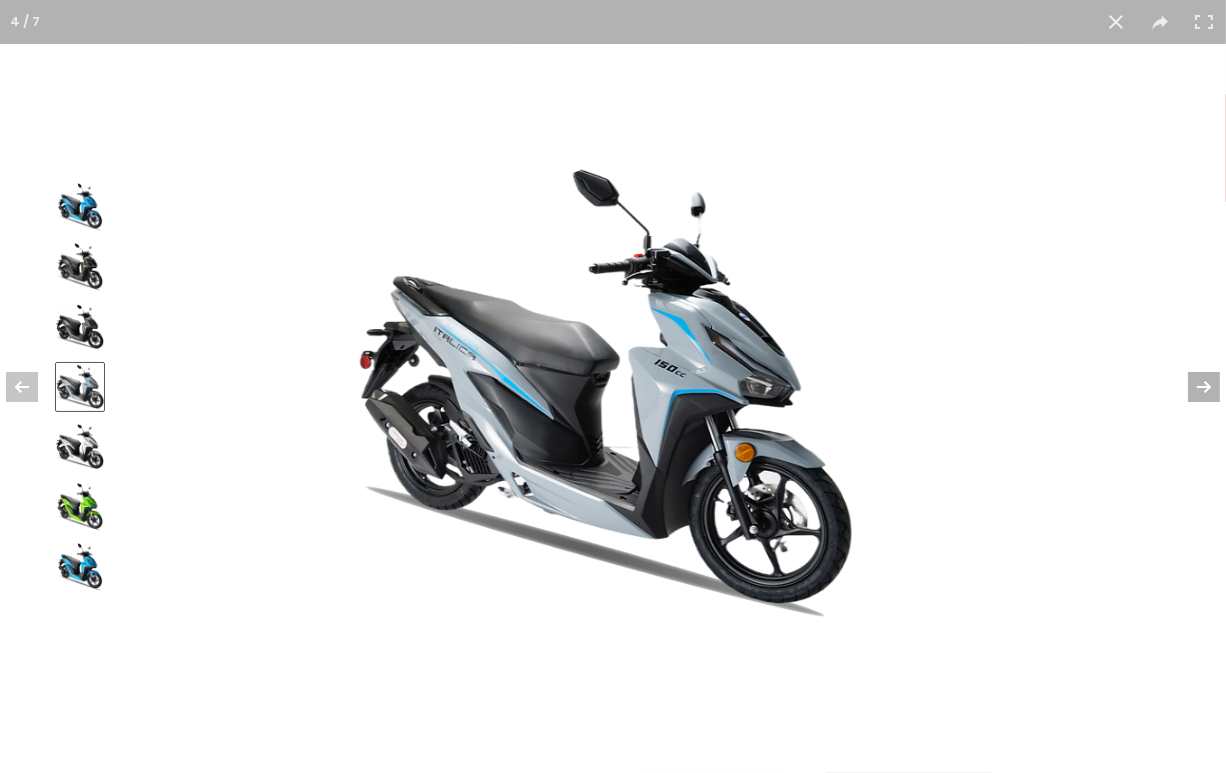 click at bounding box center [1191, 387] 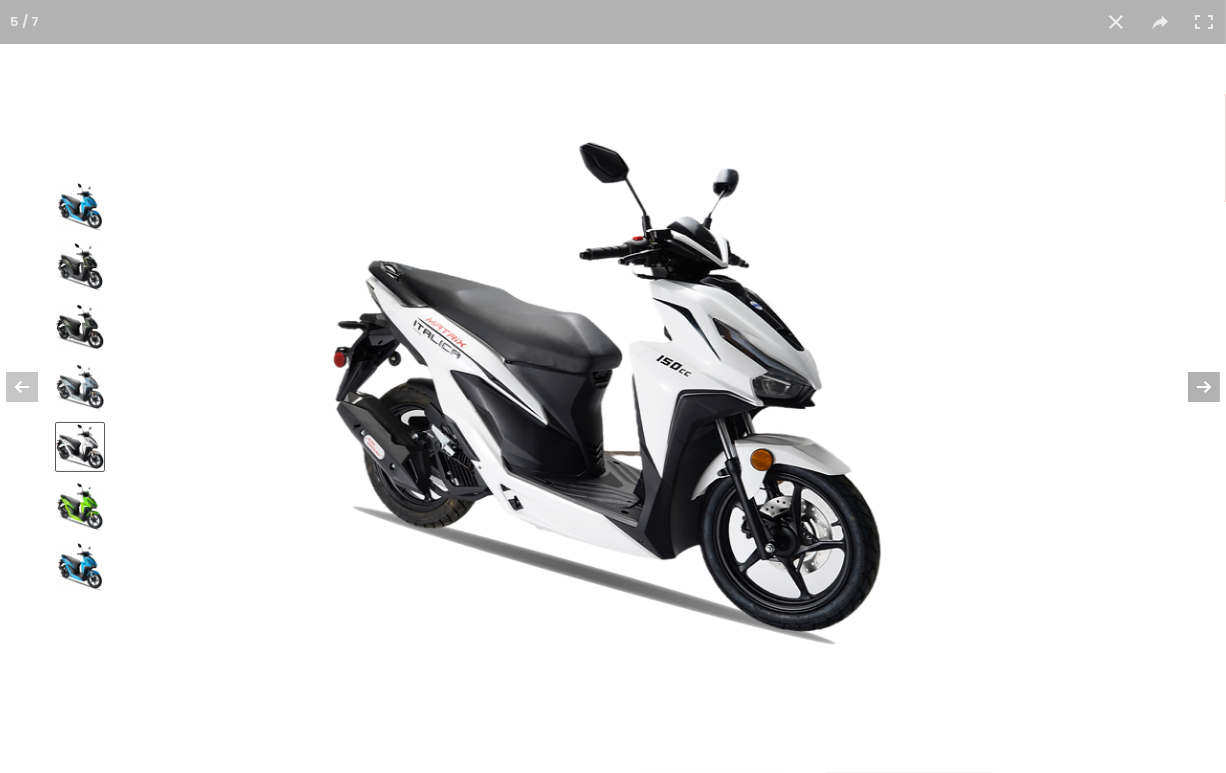 click at bounding box center [1191, 387] 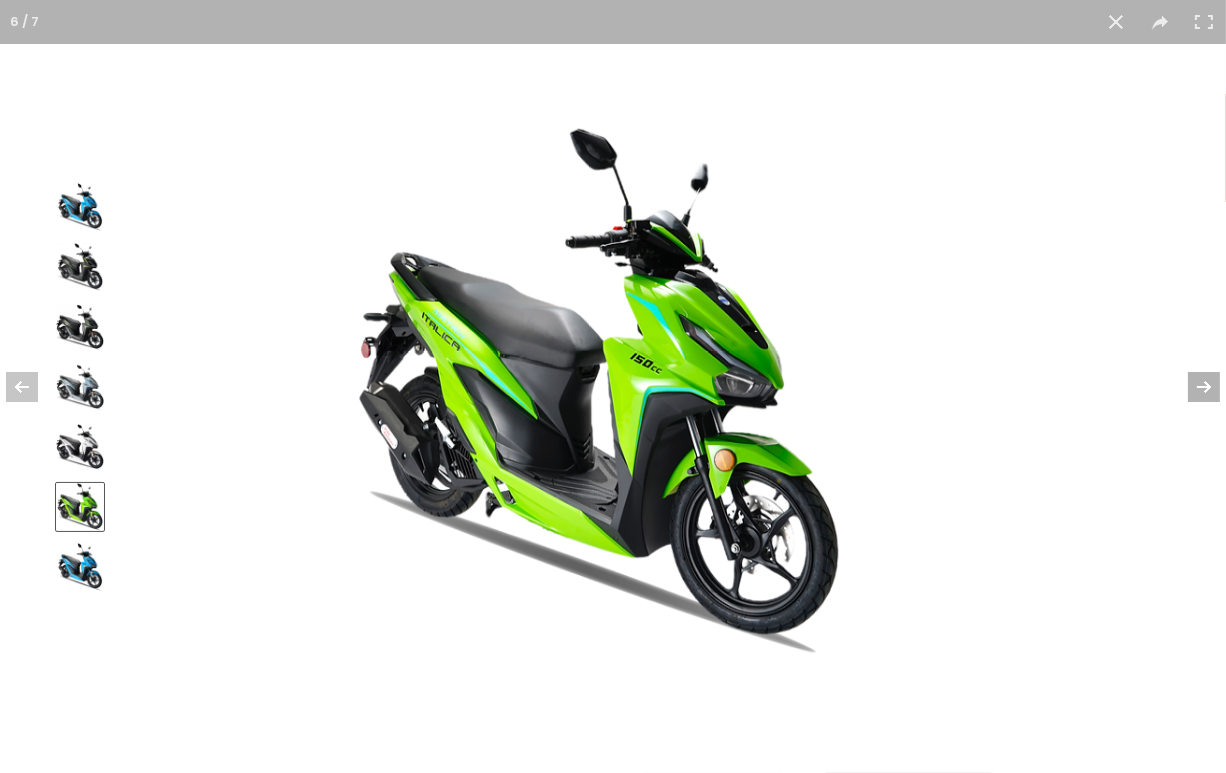click at bounding box center (1191, 387) 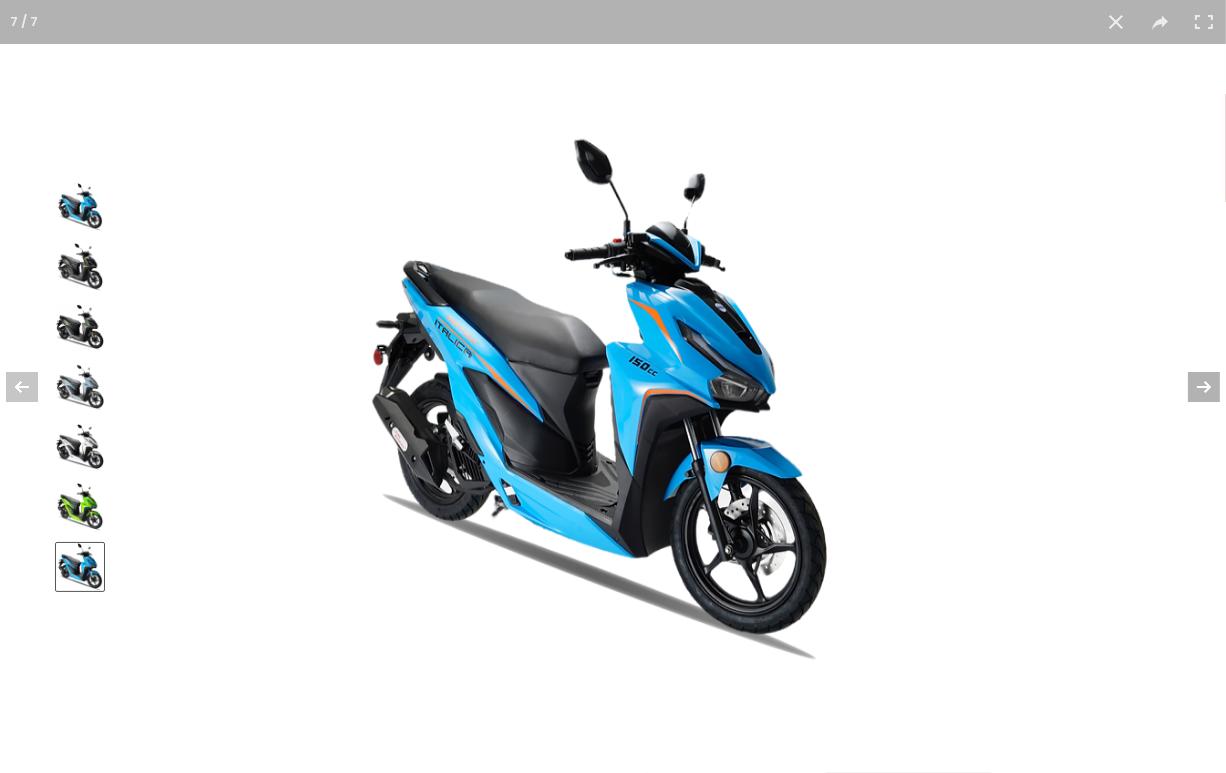 click at bounding box center [1191, 387] 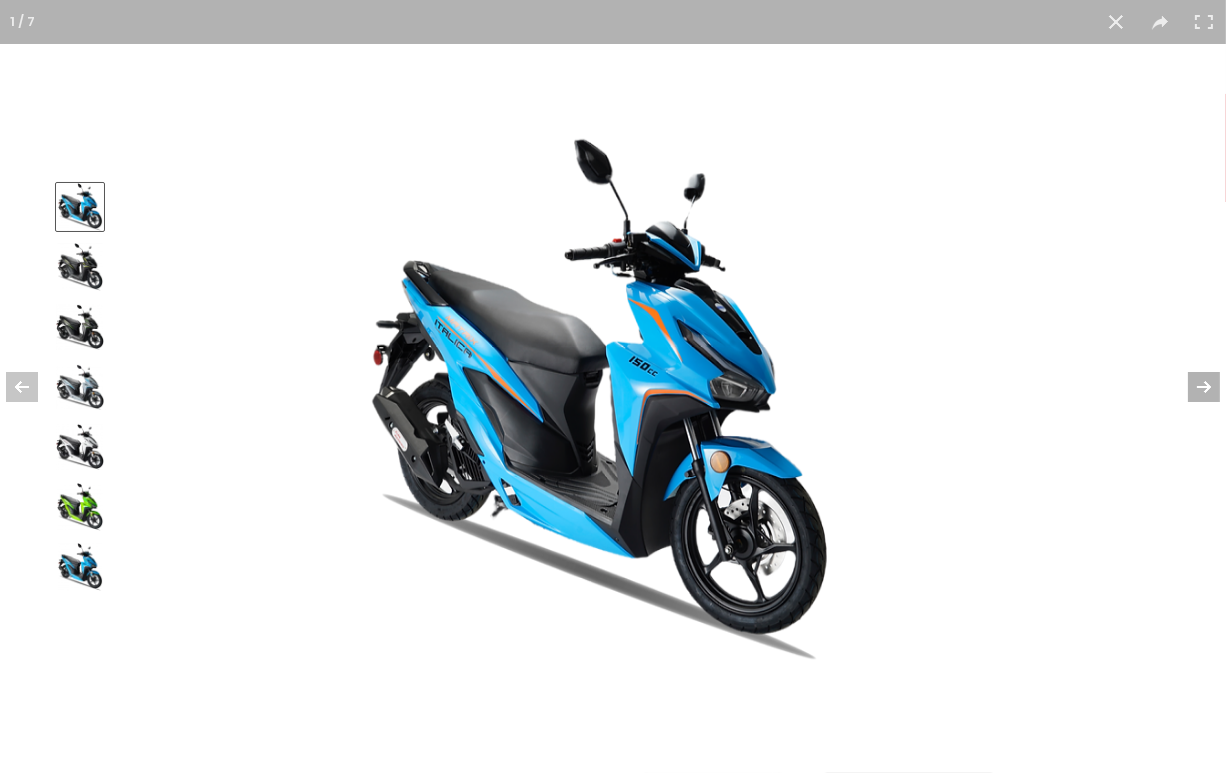 click at bounding box center [1191, 387] 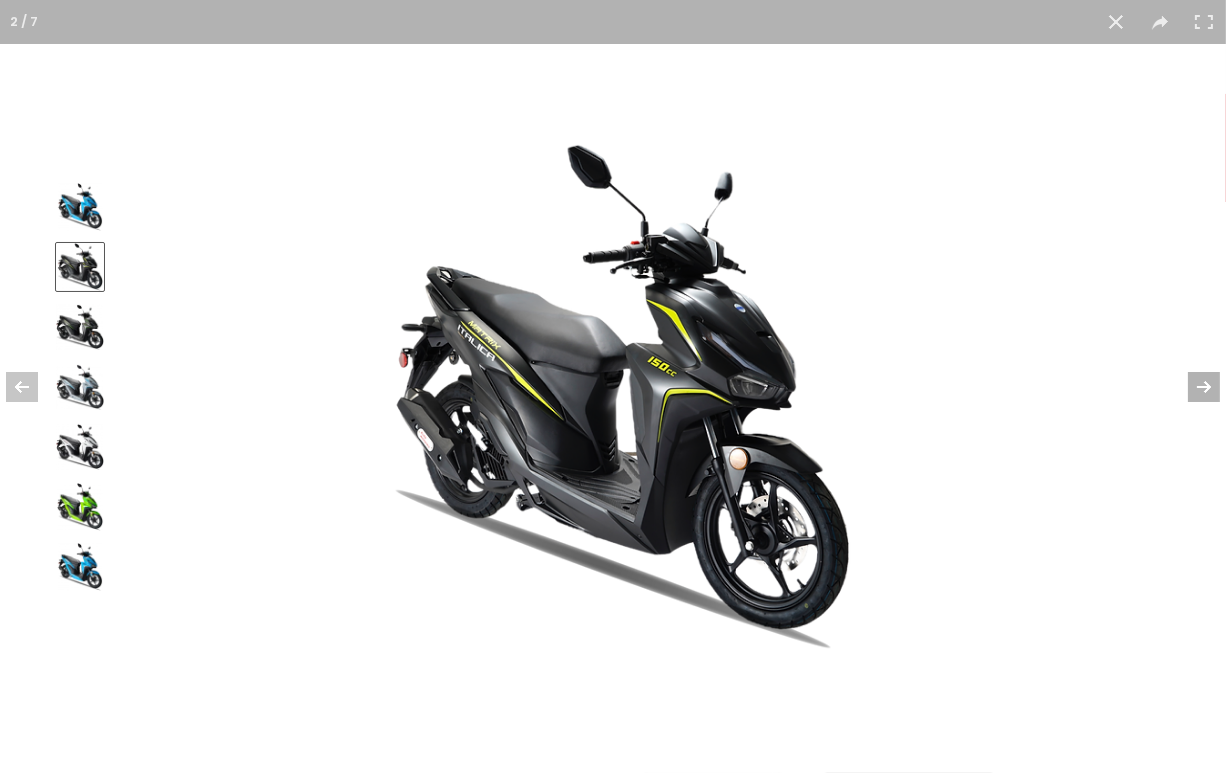 click at bounding box center [1191, 387] 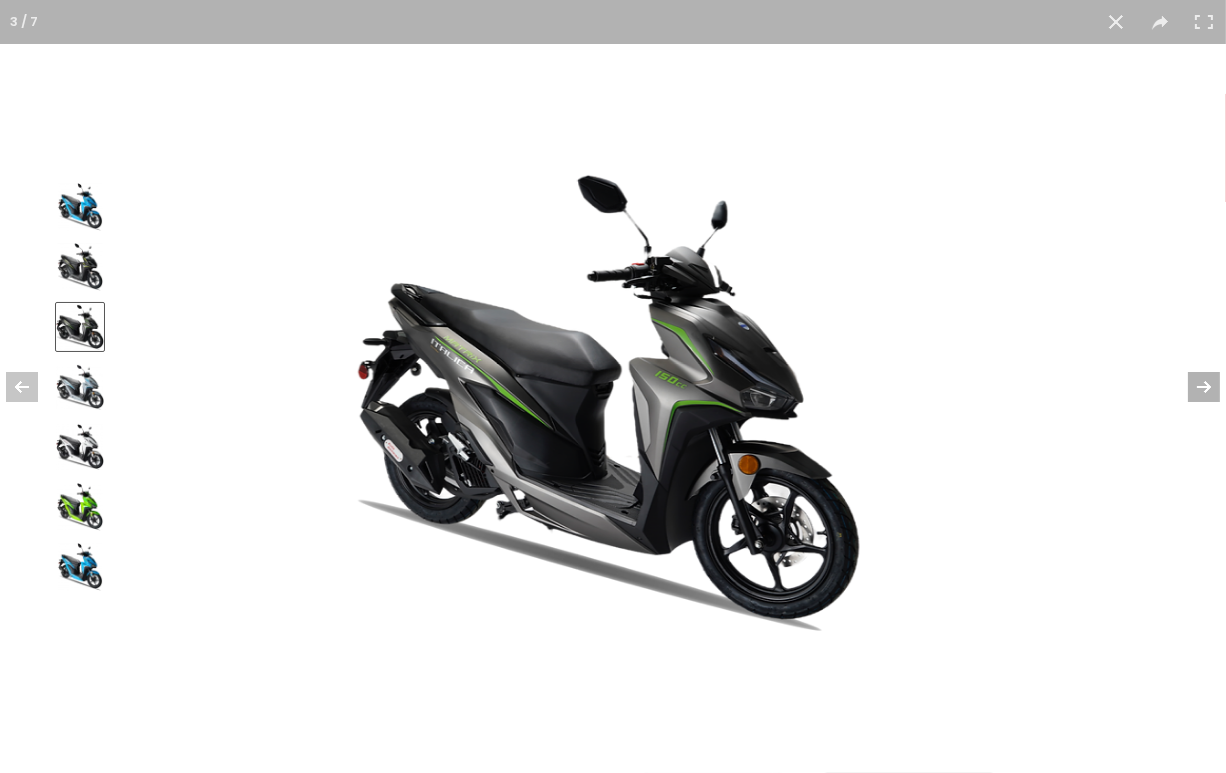 click at bounding box center [1191, 387] 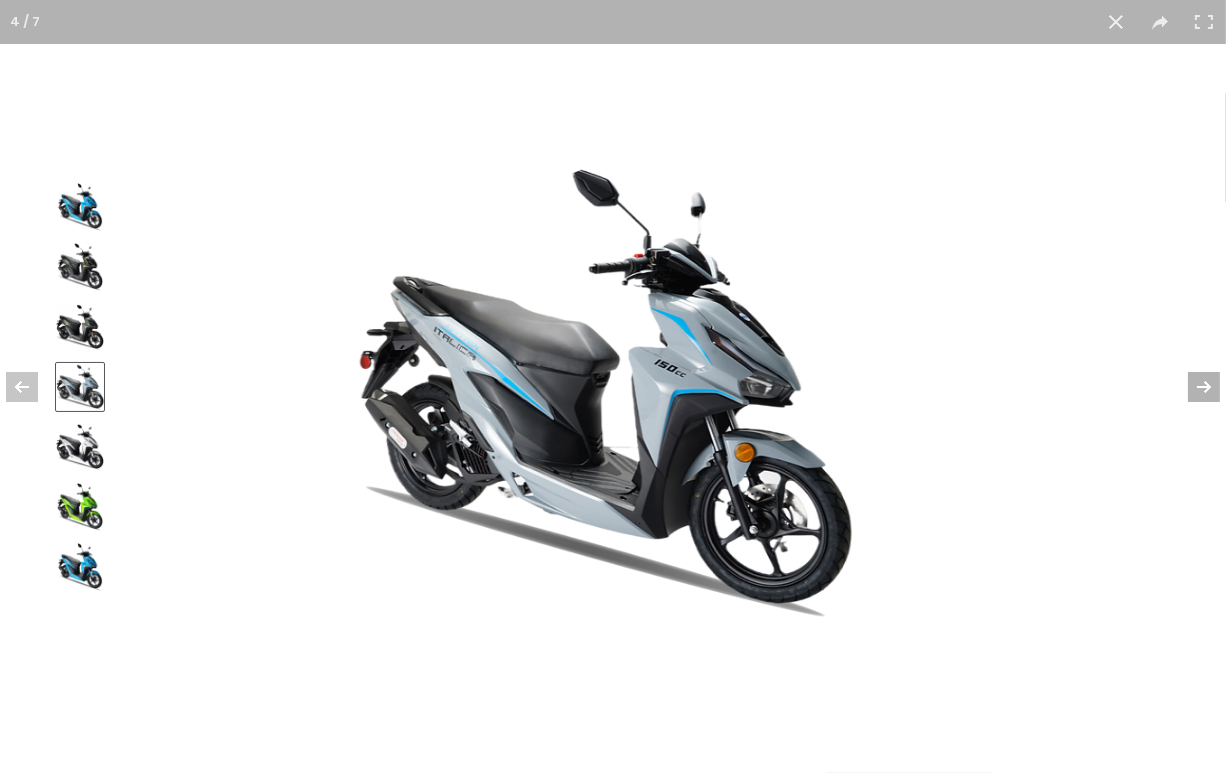 click at bounding box center [1191, 387] 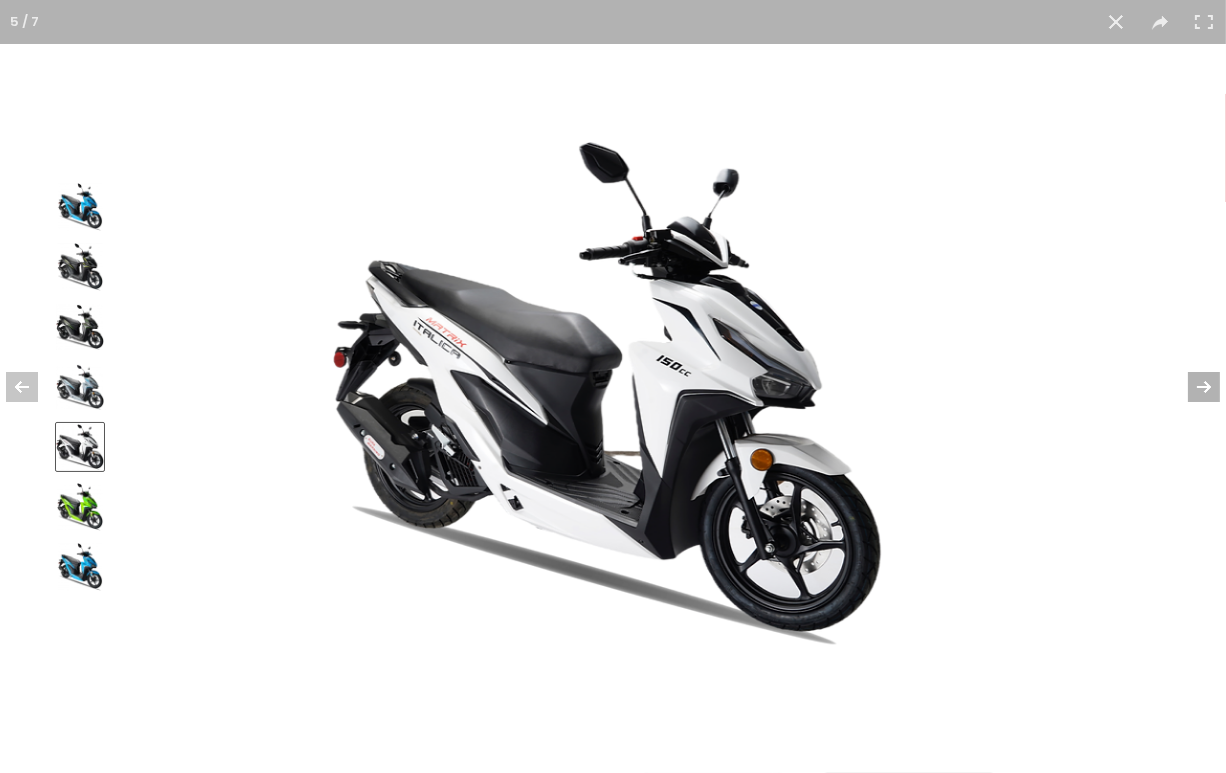 click at bounding box center [1191, 387] 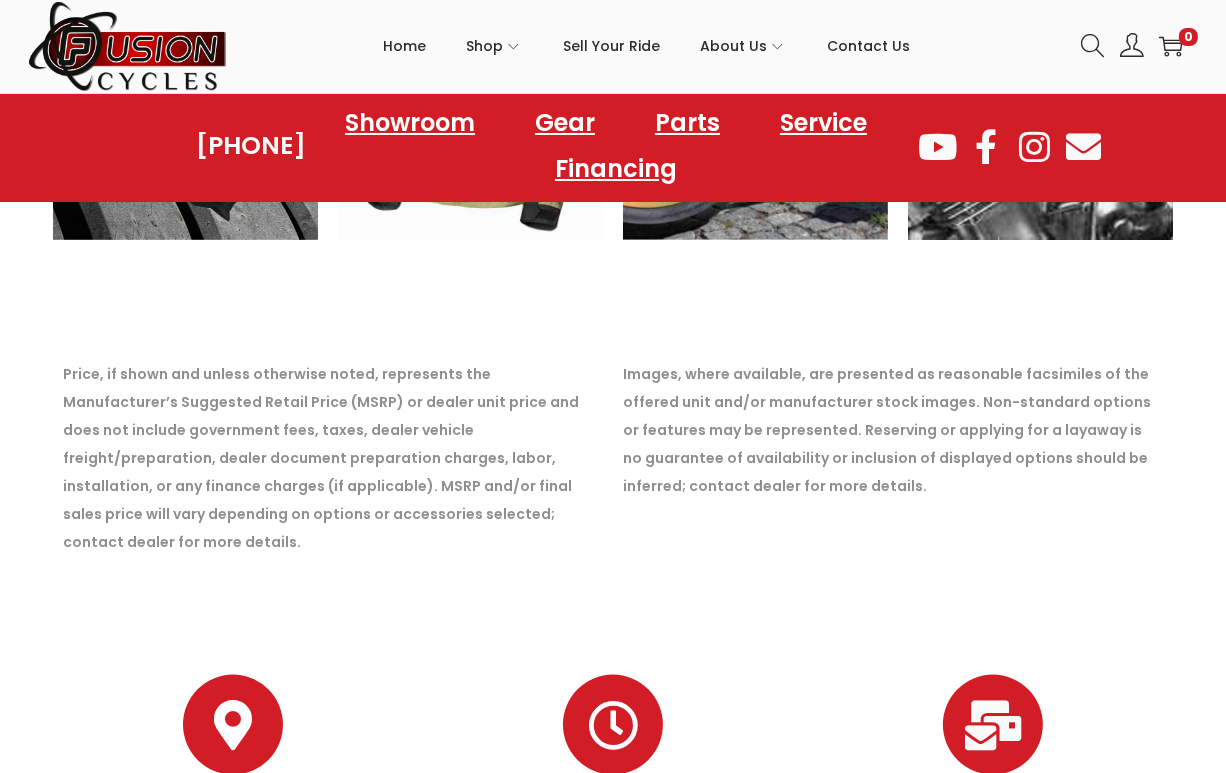 scroll, scrollTop: 2160, scrollLeft: 0, axis: vertical 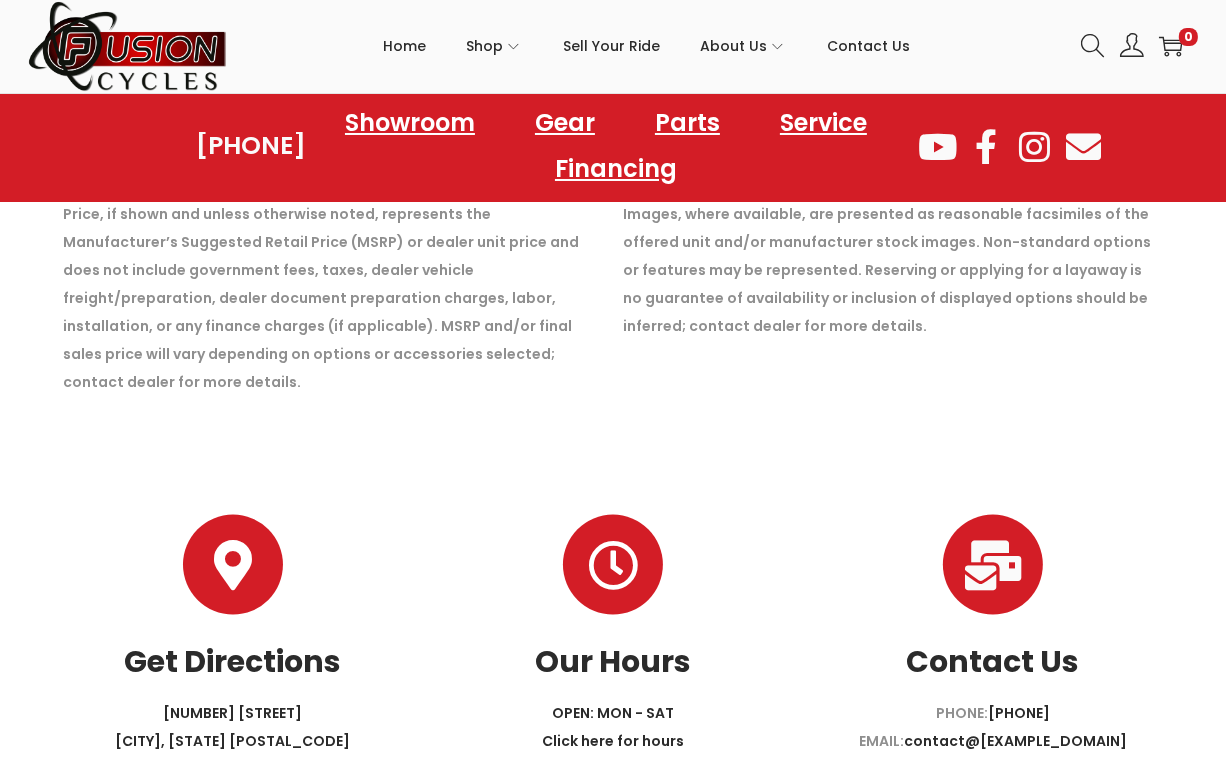 click at bounding box center [993, 565] 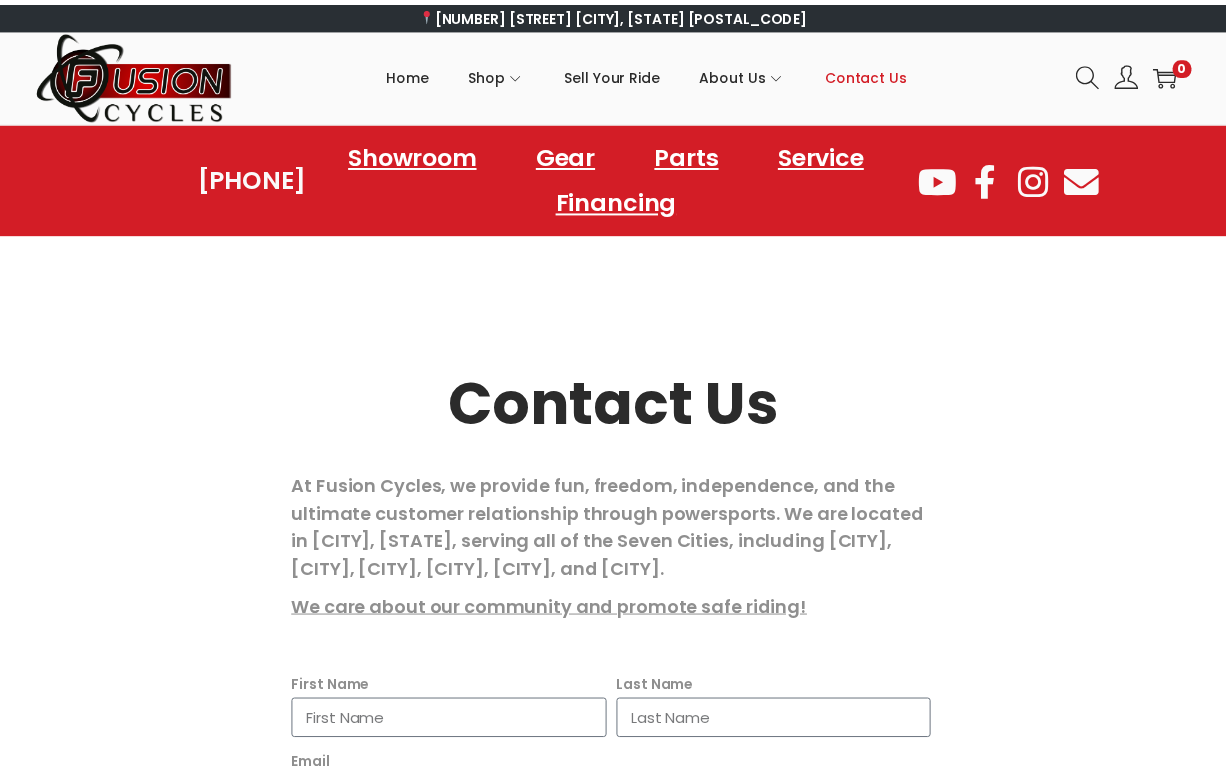 scroll, scrollTop: 0, scrollLeft: 0, axis: both 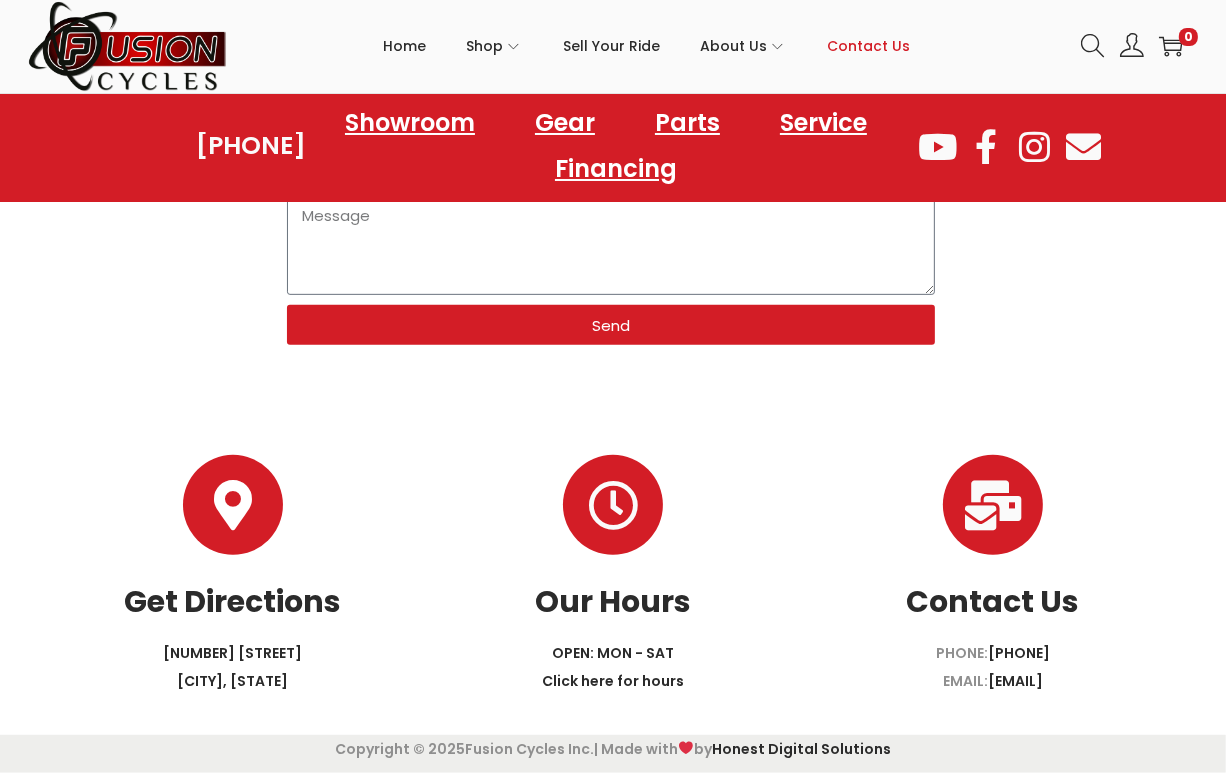 click at bounding box center (613, 505) 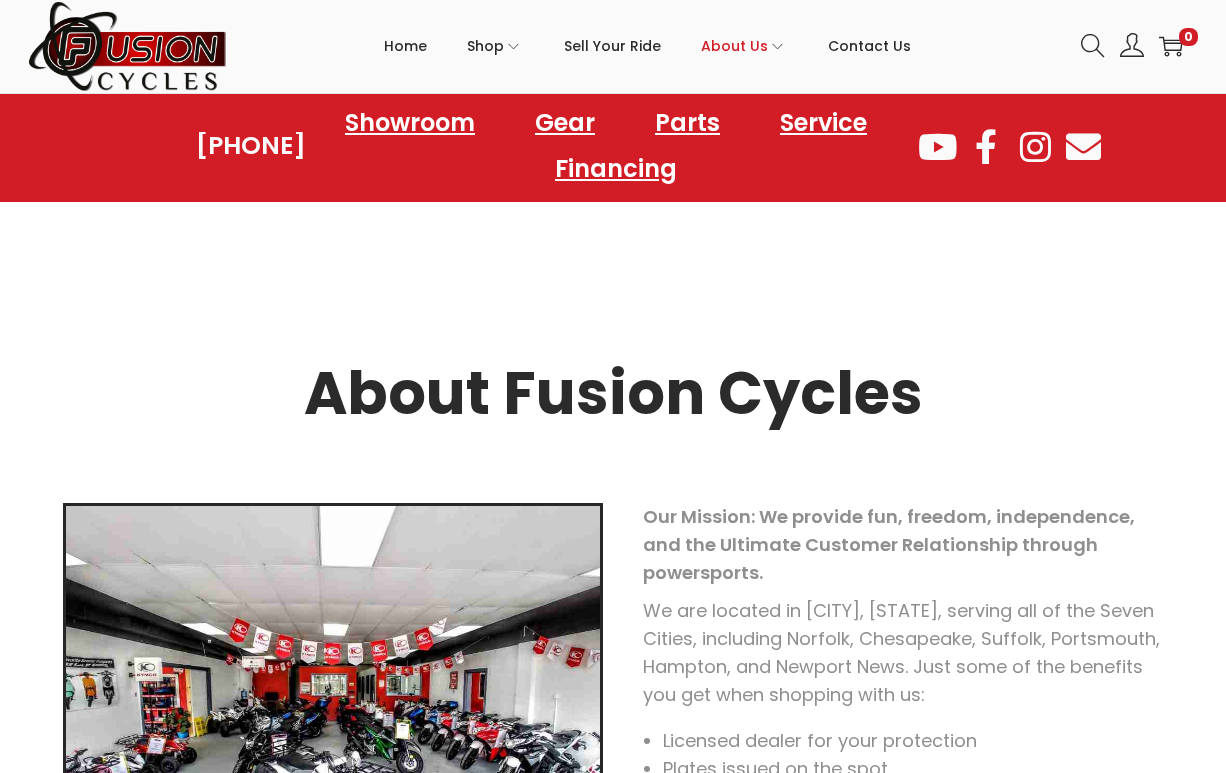 scroll, scrollTop: 1026, scrollLeft: 0, axis: vertical 